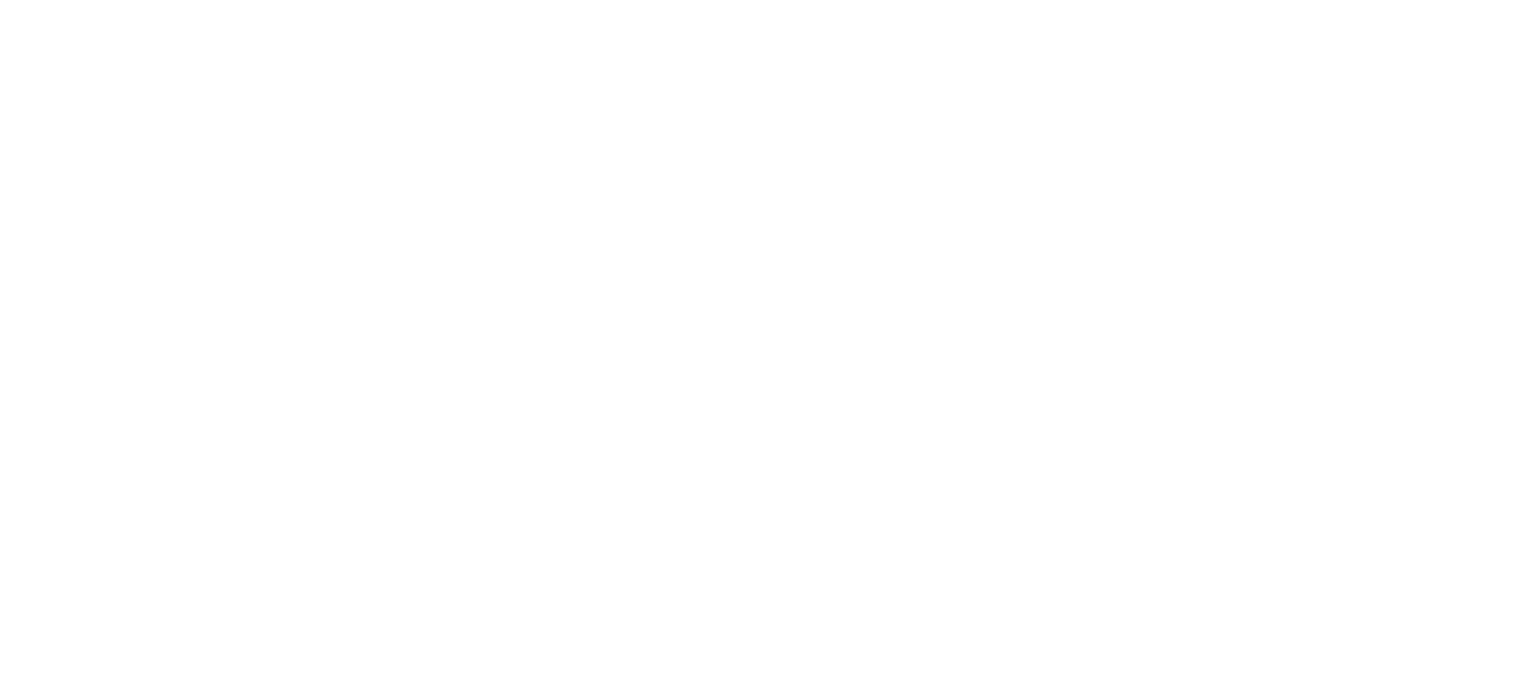 scroll, scrollTop: 0, scrollLeft: 0, axis: both 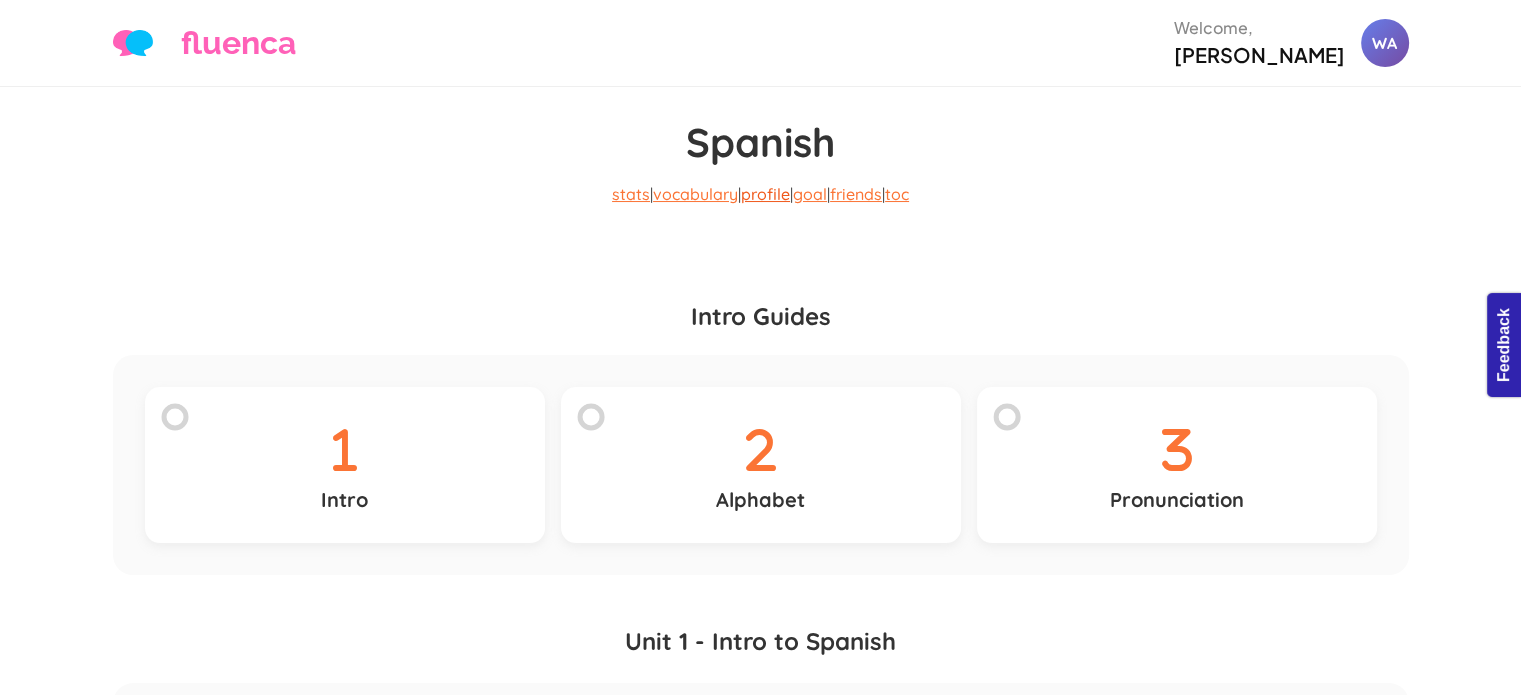 click on "profile" at bounding box center [765, 194] 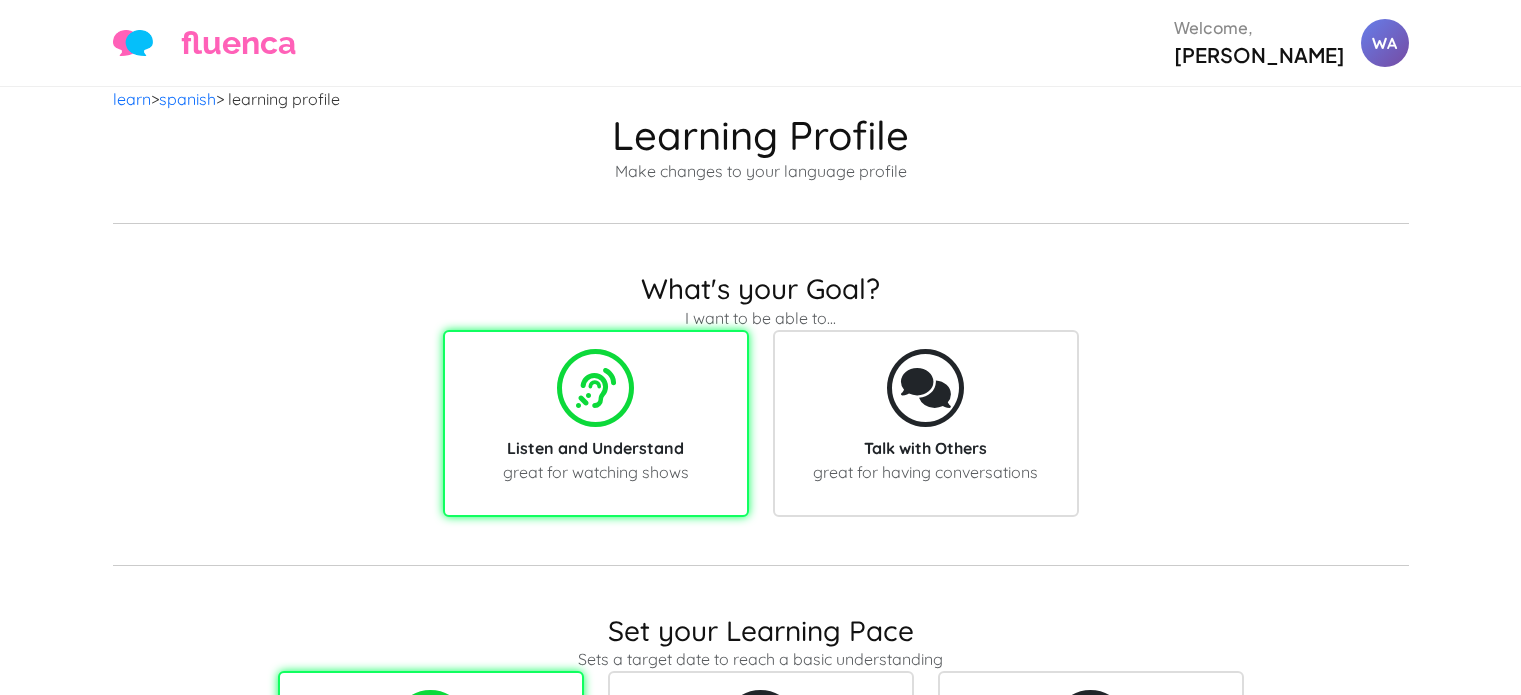 scroll, scrollTop: 0, scrollLeft: 0, axis: both 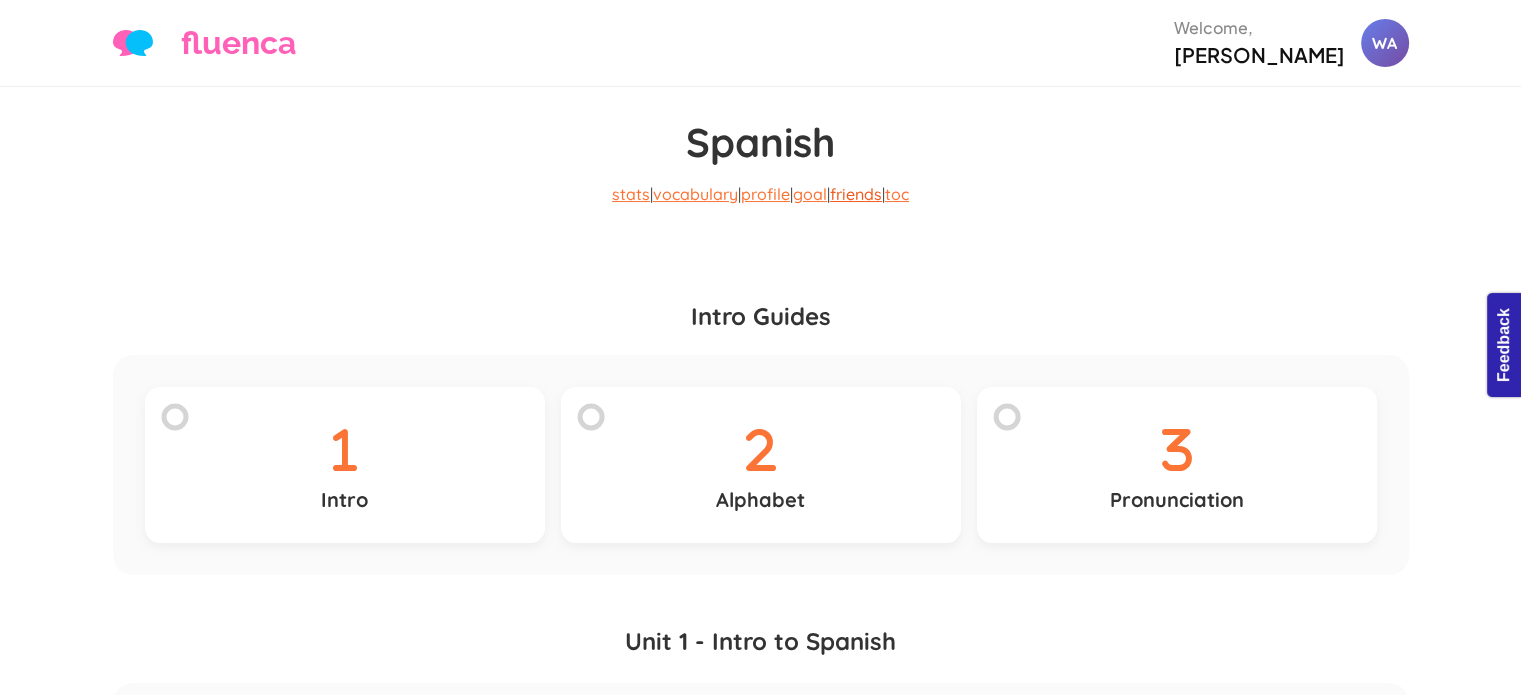 click on "friends" at bounding box center (856, 194) 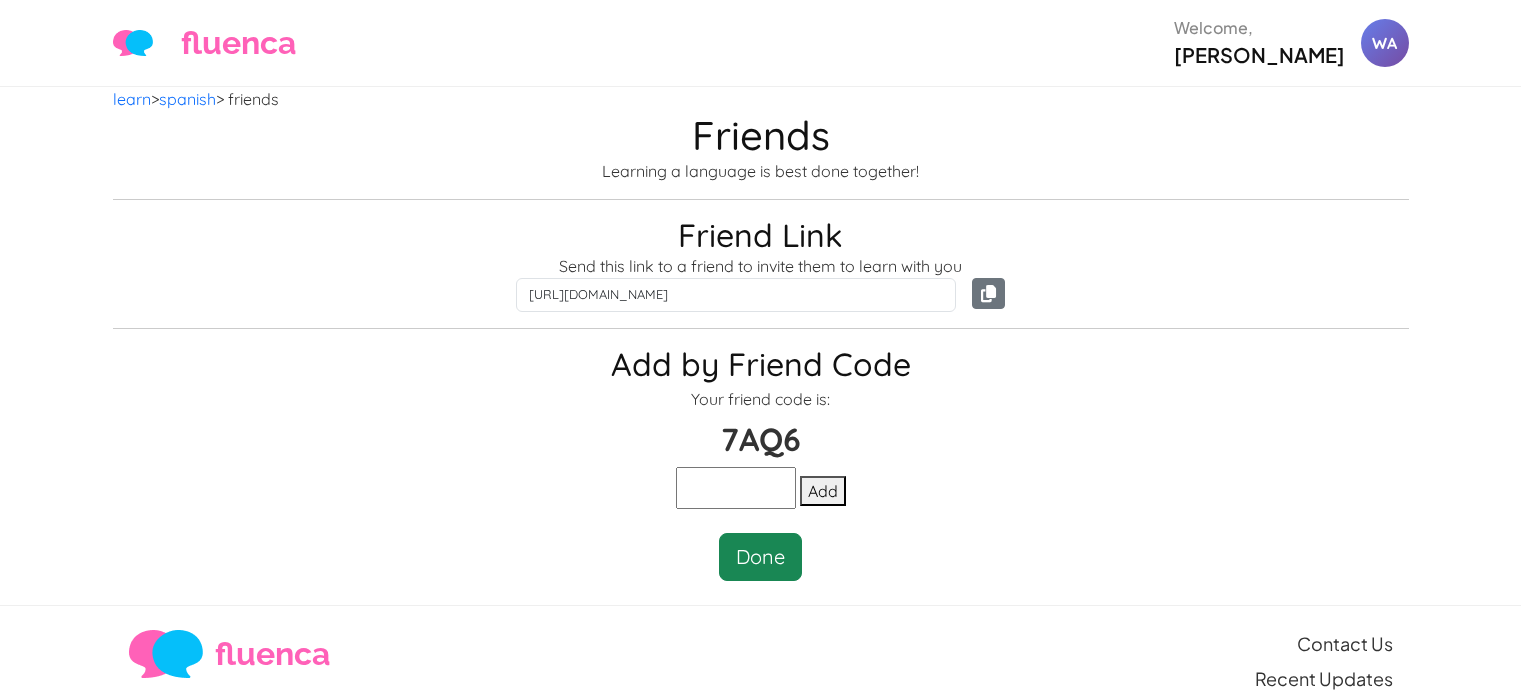 scroll, scrollTop: 0, scrollLeft: 0, axis: both 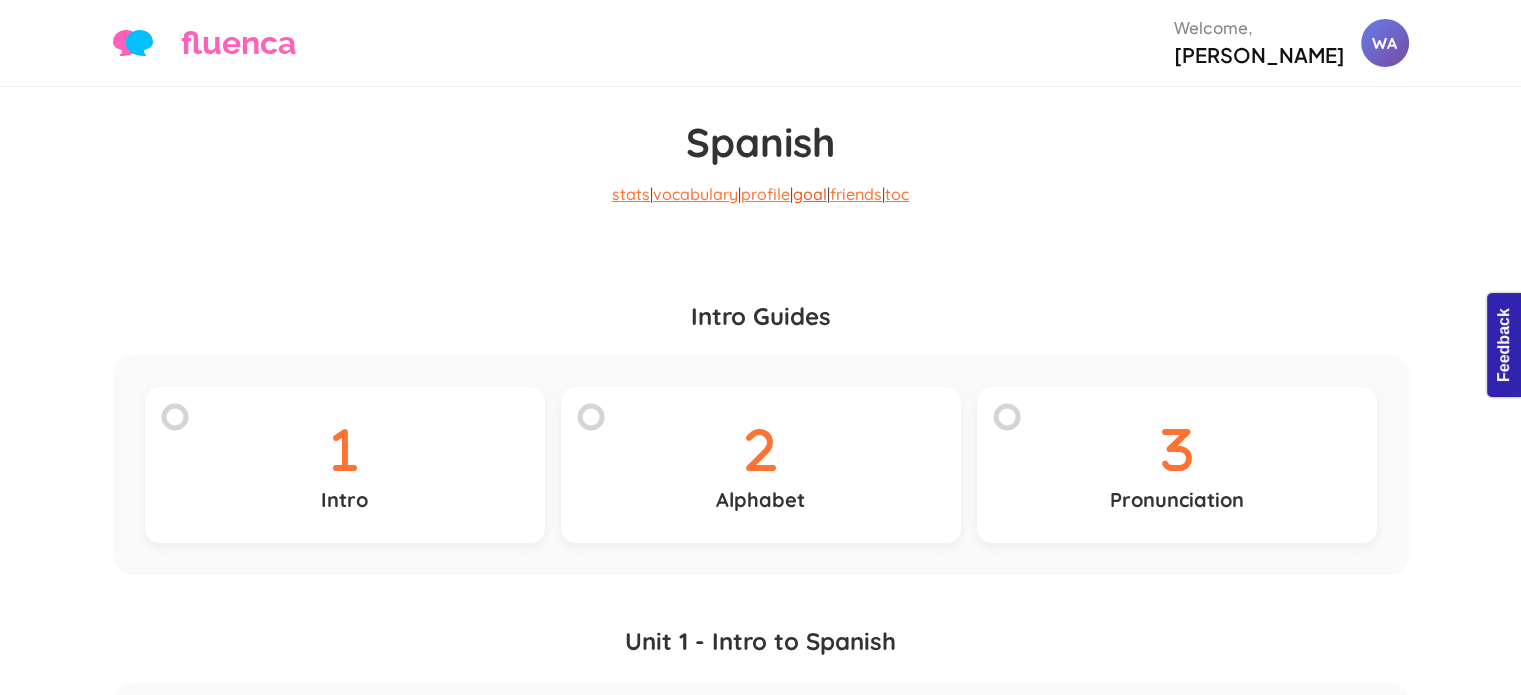 click on "goal" at bounding box center (810, 194) 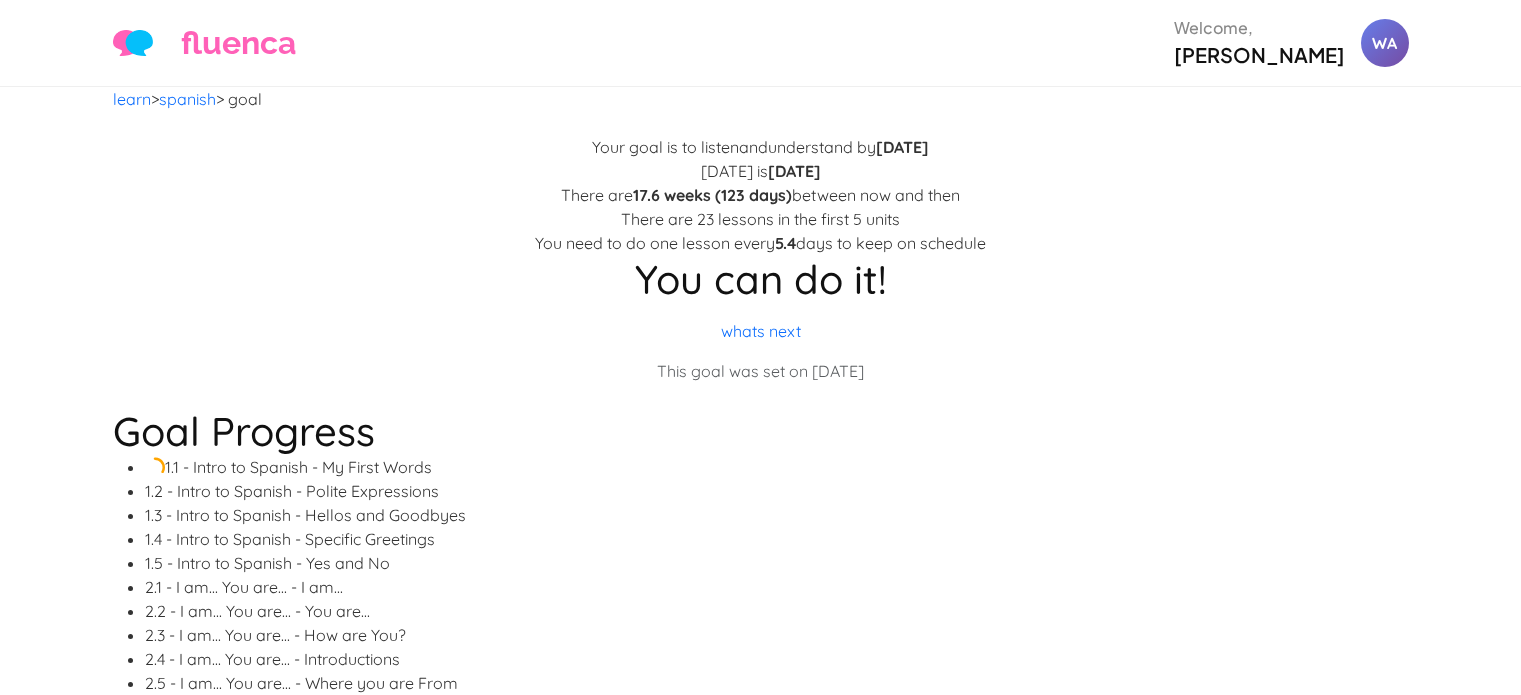 scroll, scrollTop: 0, scrollLeft: 0, axis: both 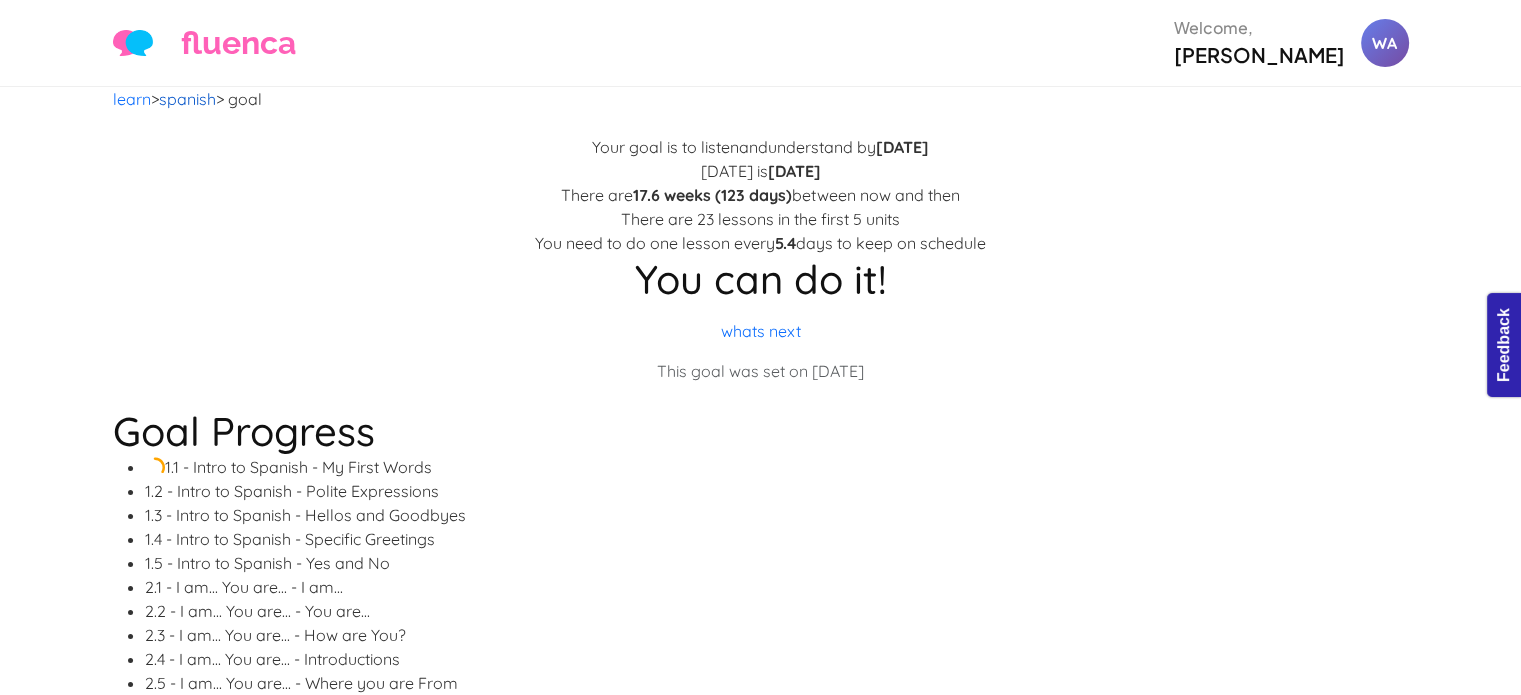click on "spanish" at bounding box center (187, 99) 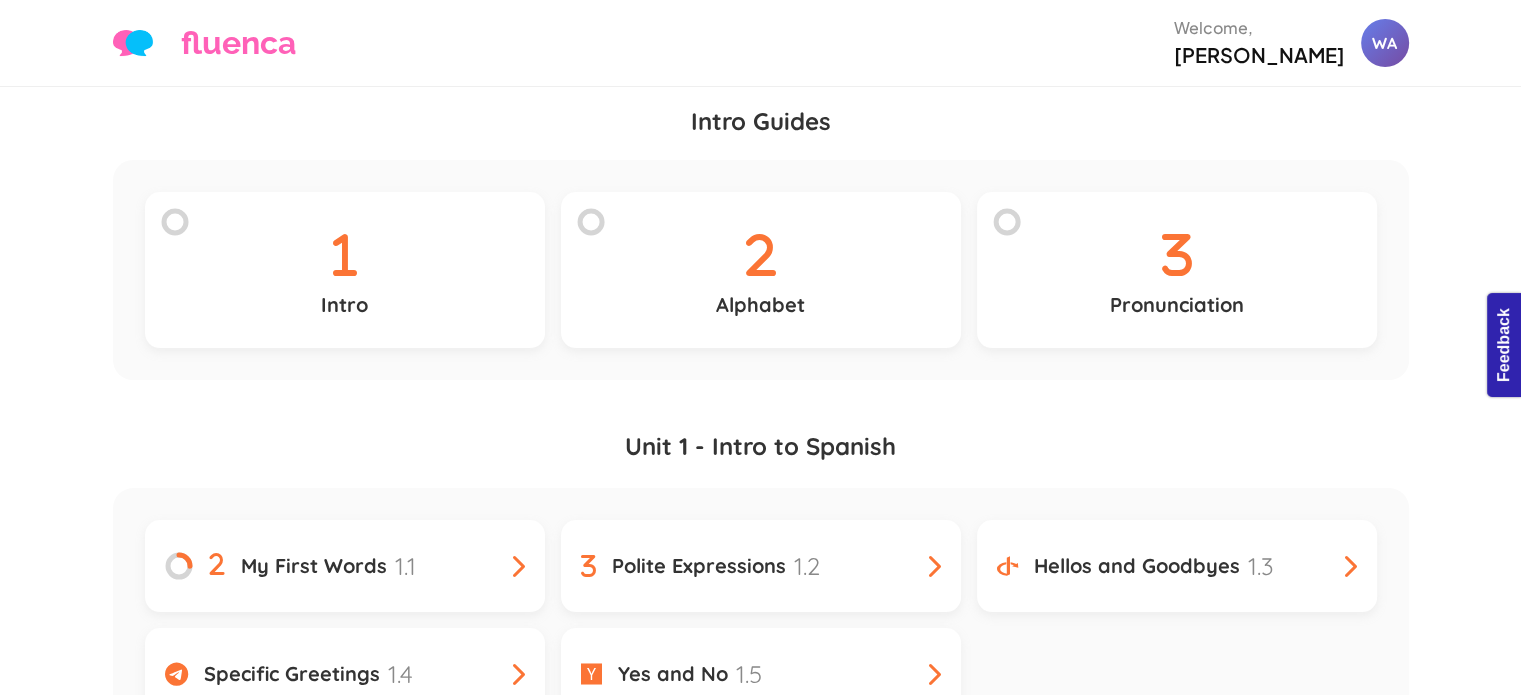 scroll, scrollTop: 332, scrollLeft: 0, axis: vertical 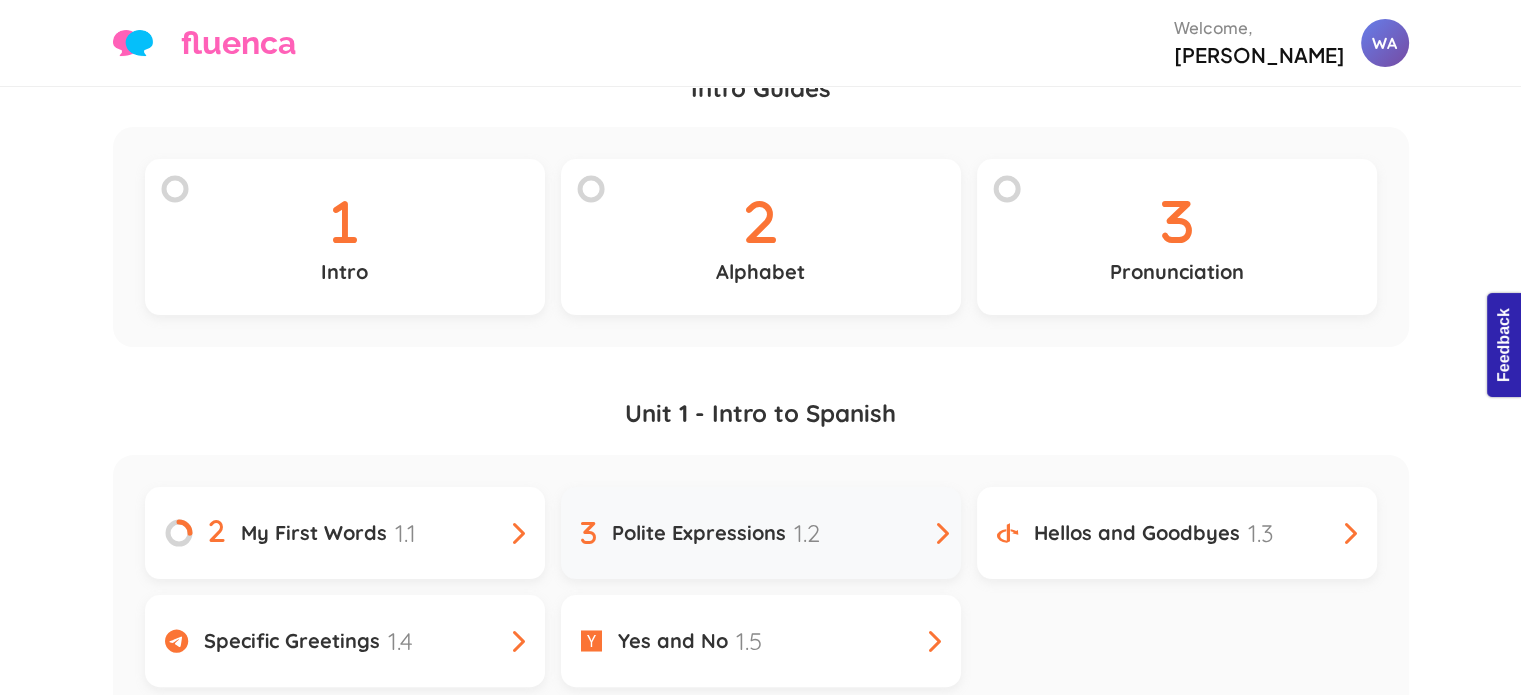 click on "Polite Expressions" at bounding box center (699, 533) 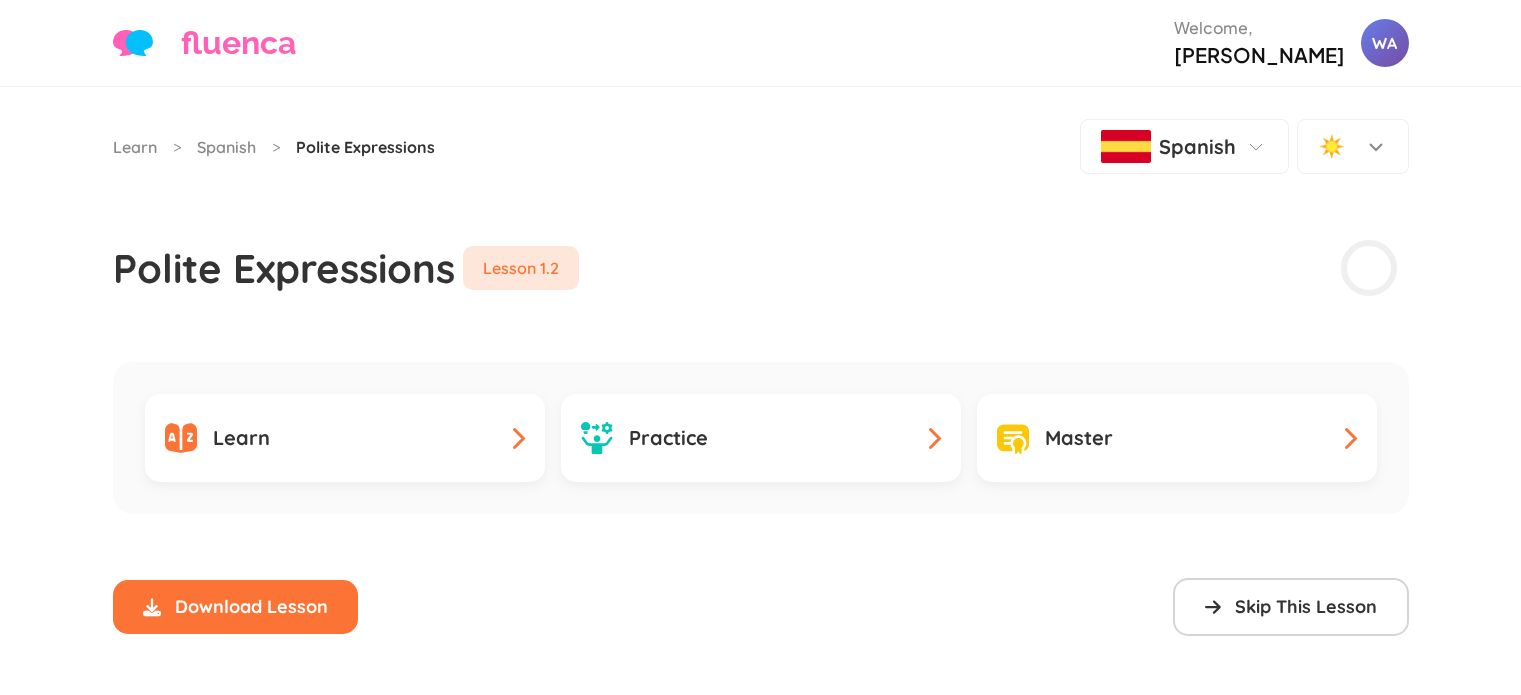 scroll, scrollTop: 0, scrollLeft: 0, axis: both 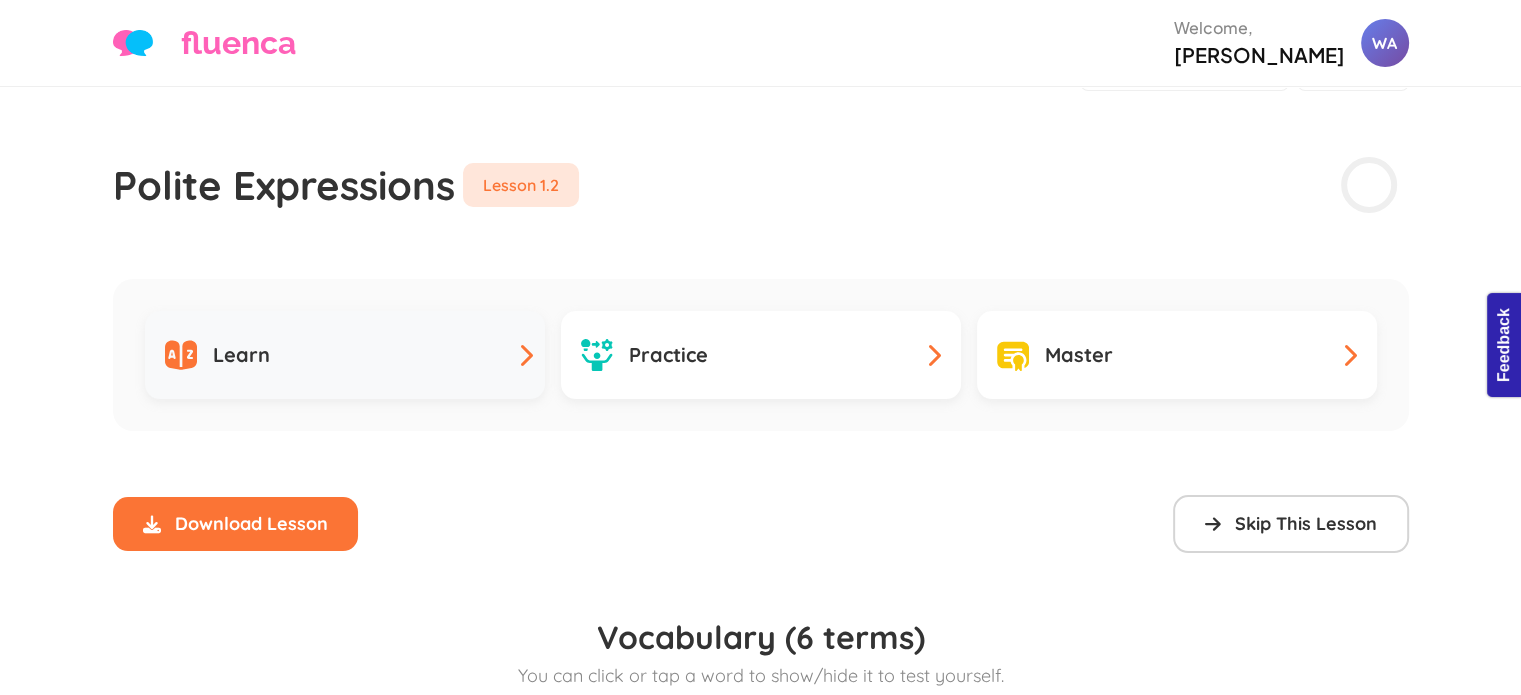 click on "Learn" at bounding box center (345, 355) 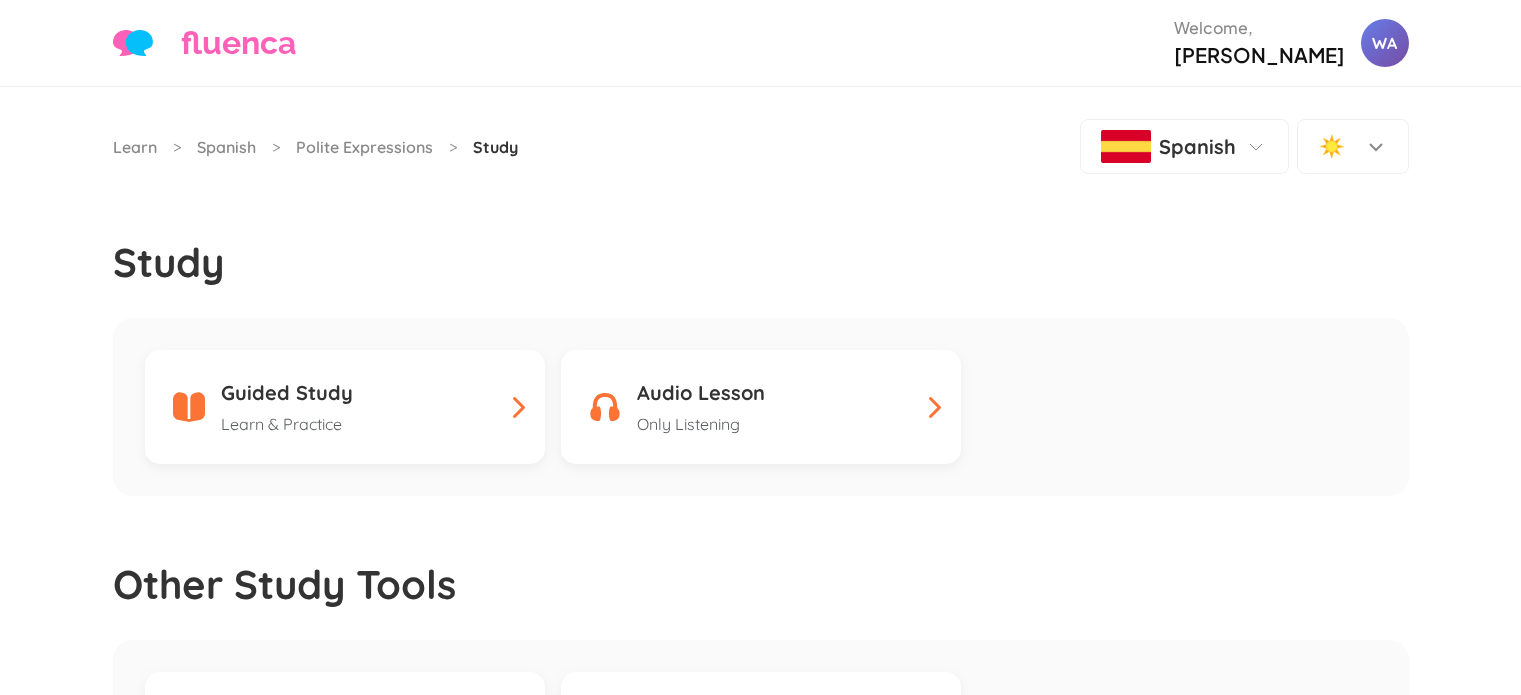 scroll, scrollTop: 0, scrollLeft: 0, axis: both 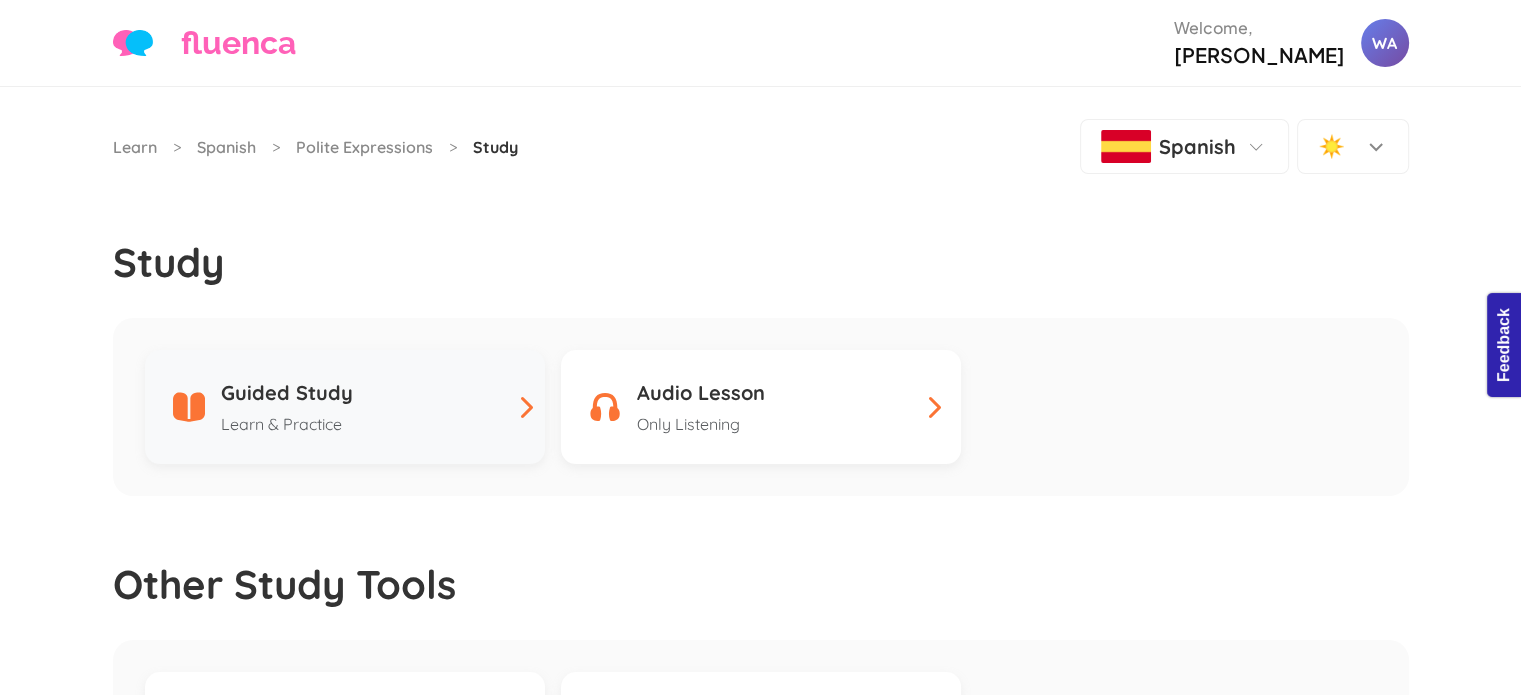 click on "Guided Study Learn & Practice" at bounding box center (345, 407) 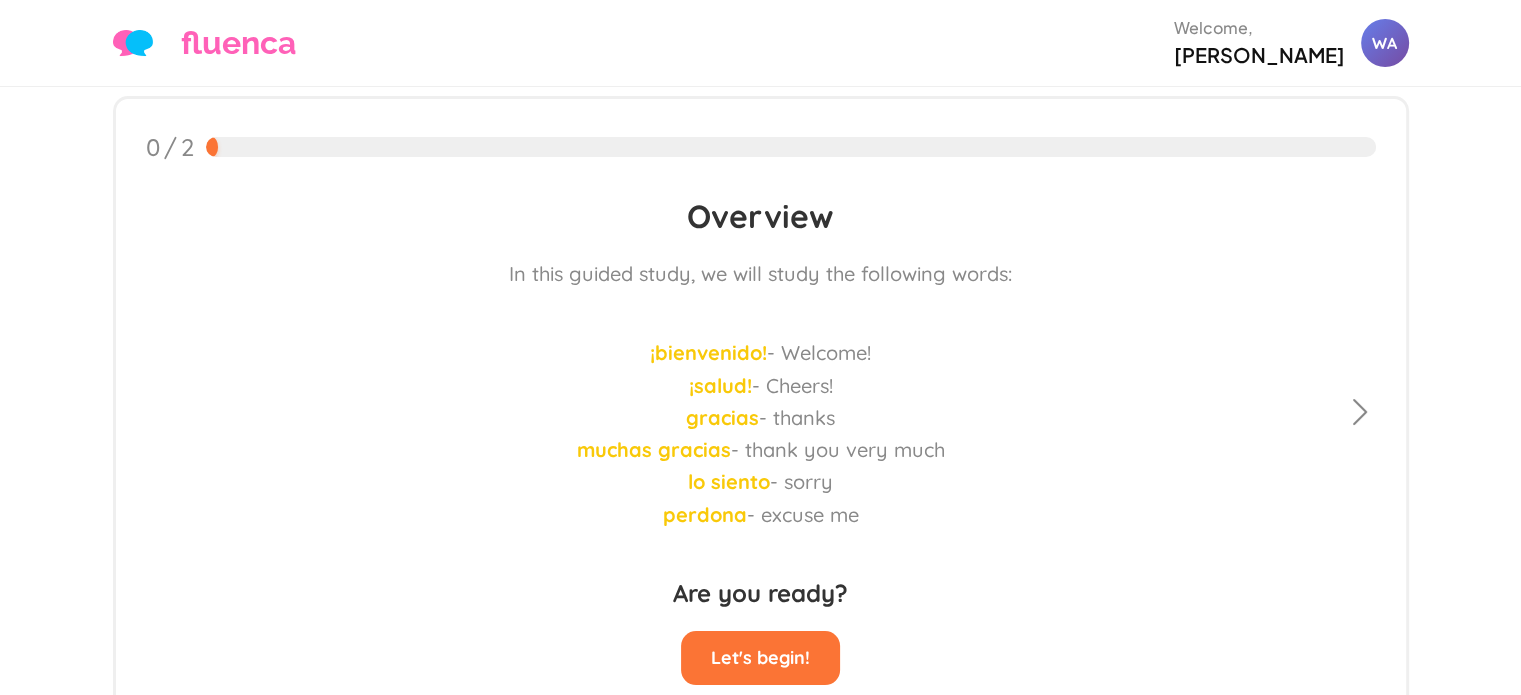 scroll, scrollTop: 320, scrollLeft: 0, axis: vertical 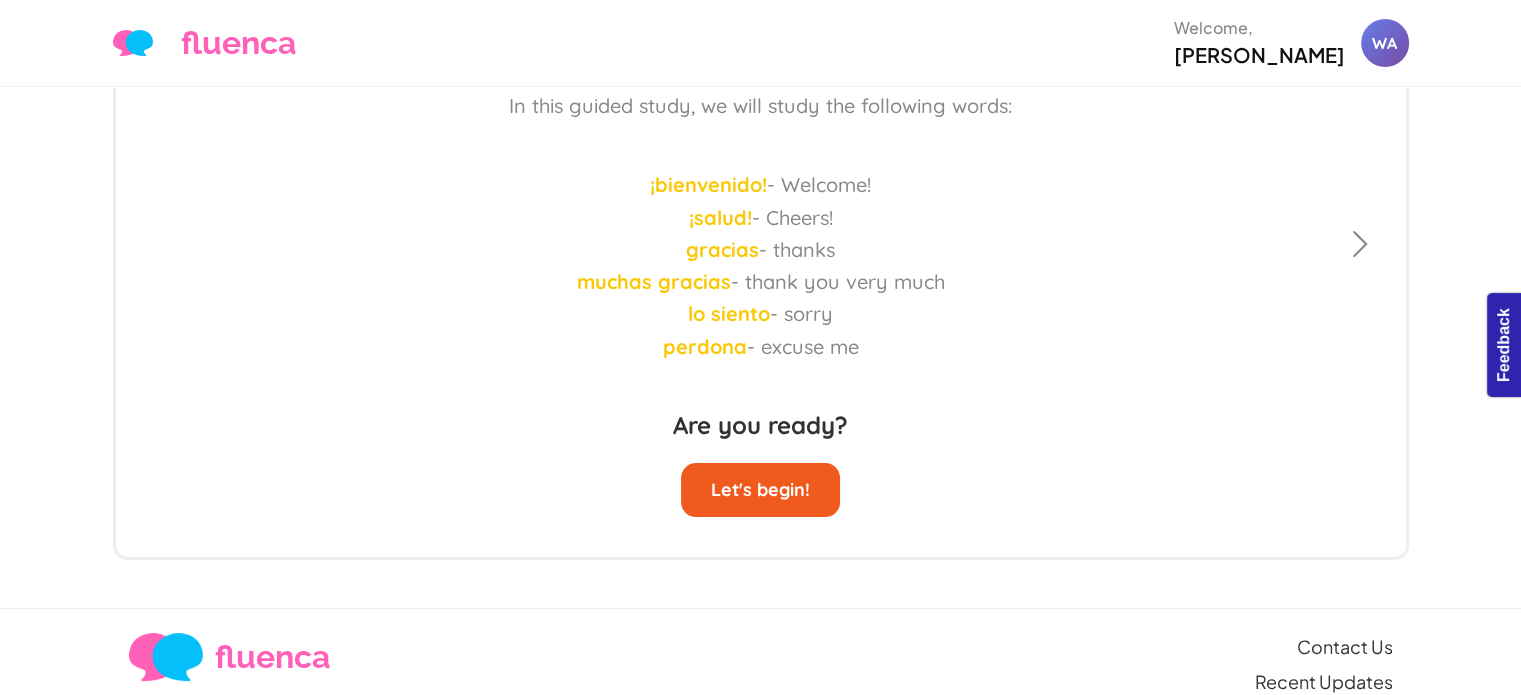 click on "Let's begin!" 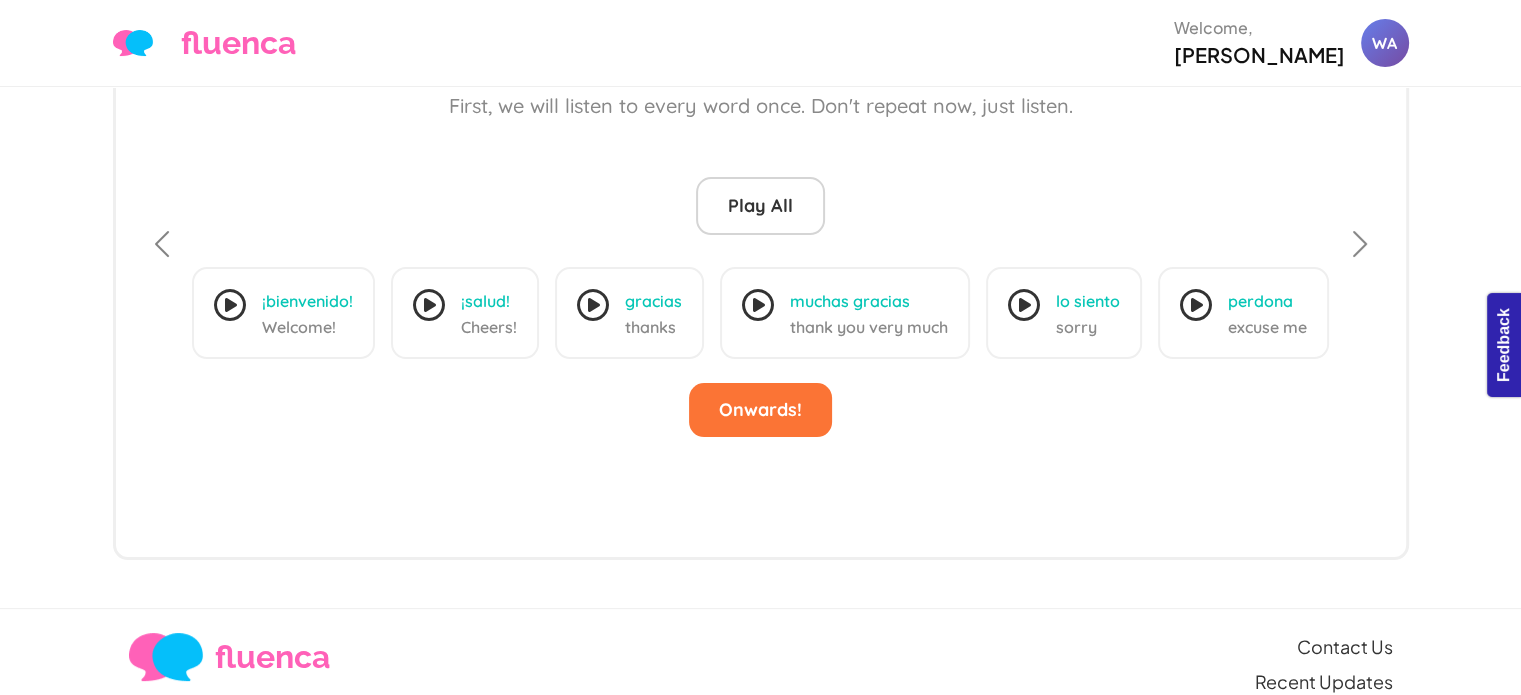 scroll, scrollTop: 285, scrollLeft: 0, axis: vertical 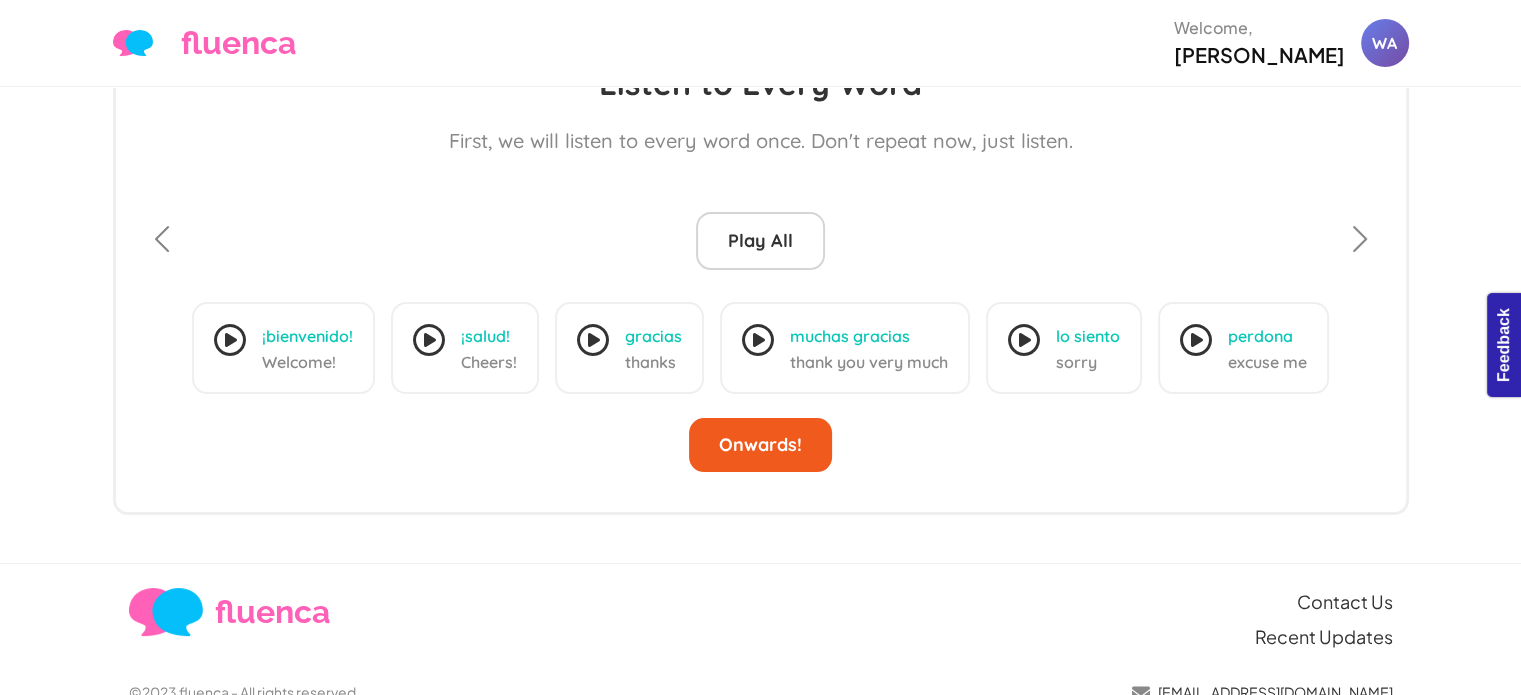 click on "Onwards!" at bounding box center [760, 445] 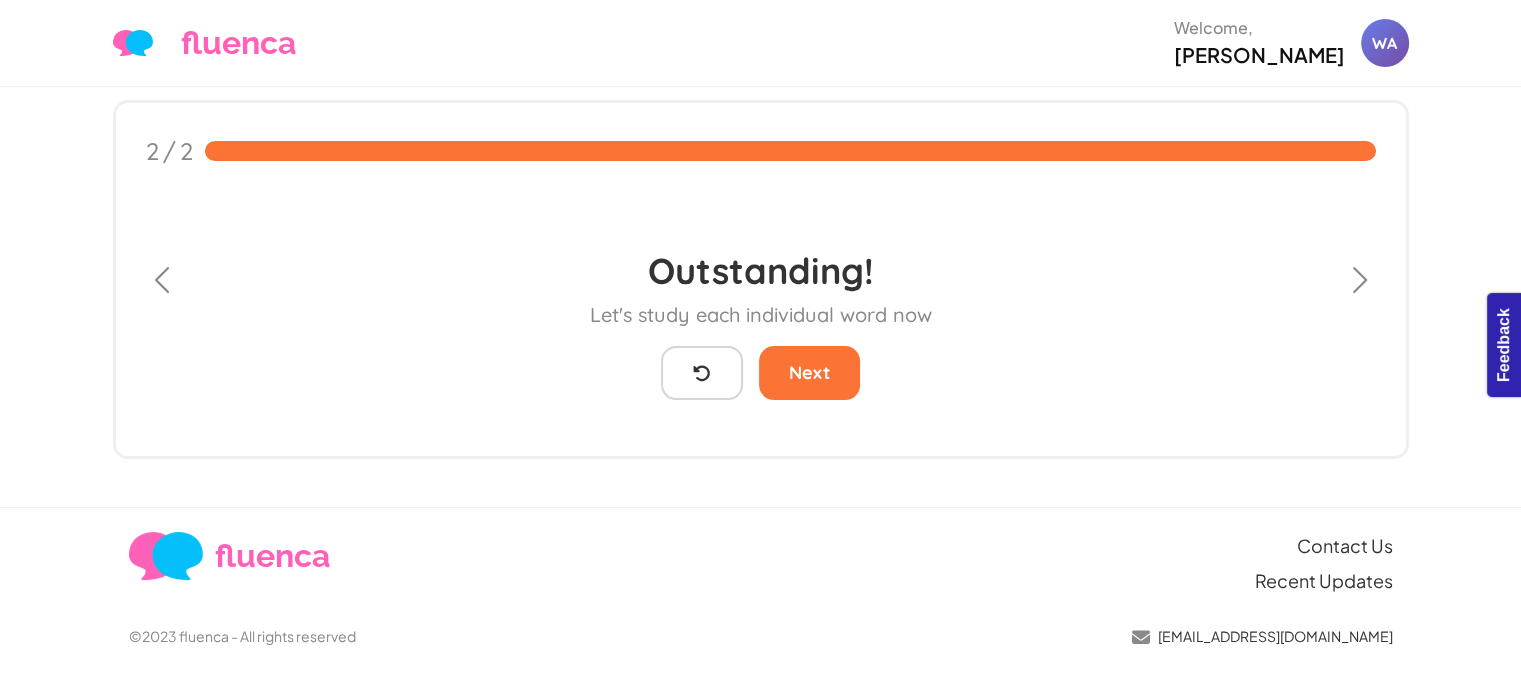 scroll, scrollTop: 104, scrollLeft: 0, axis: vertical 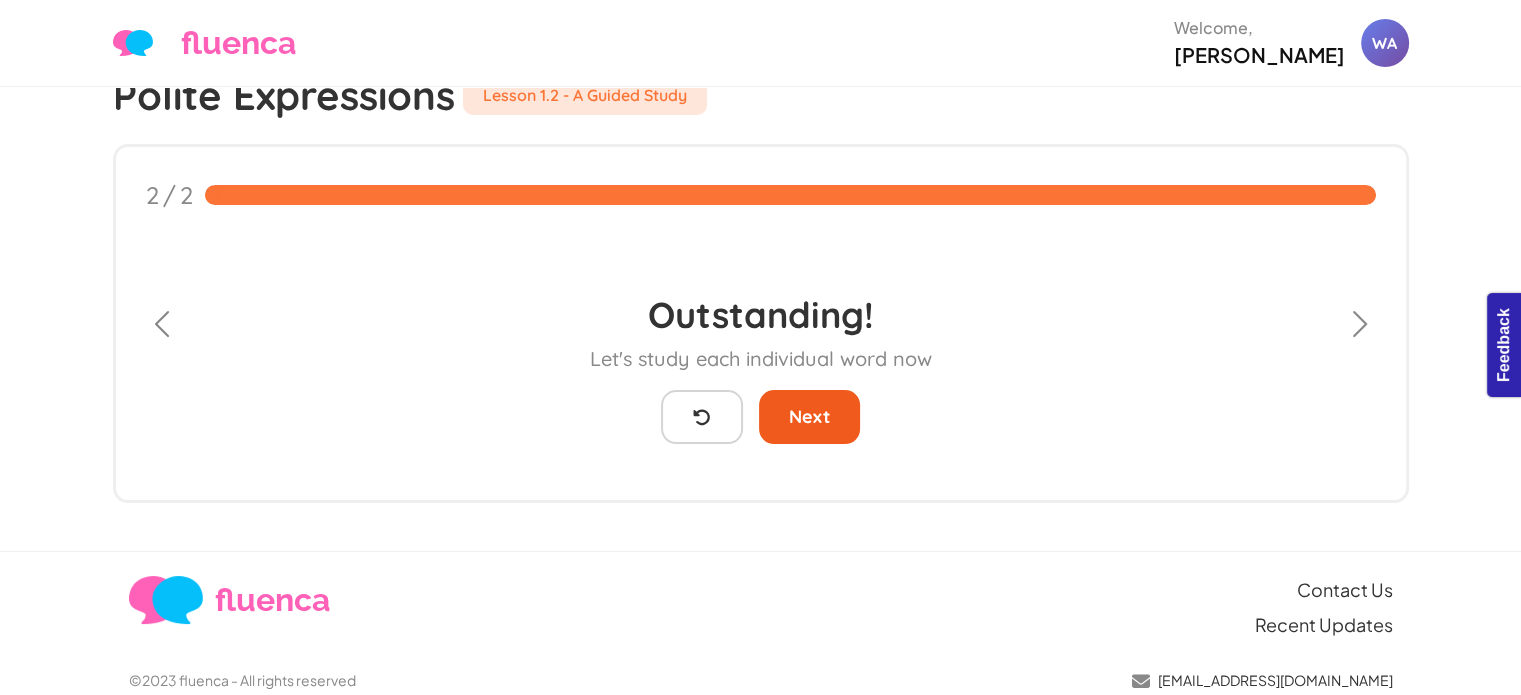 click on "Next" at bounding box center (809, 417) 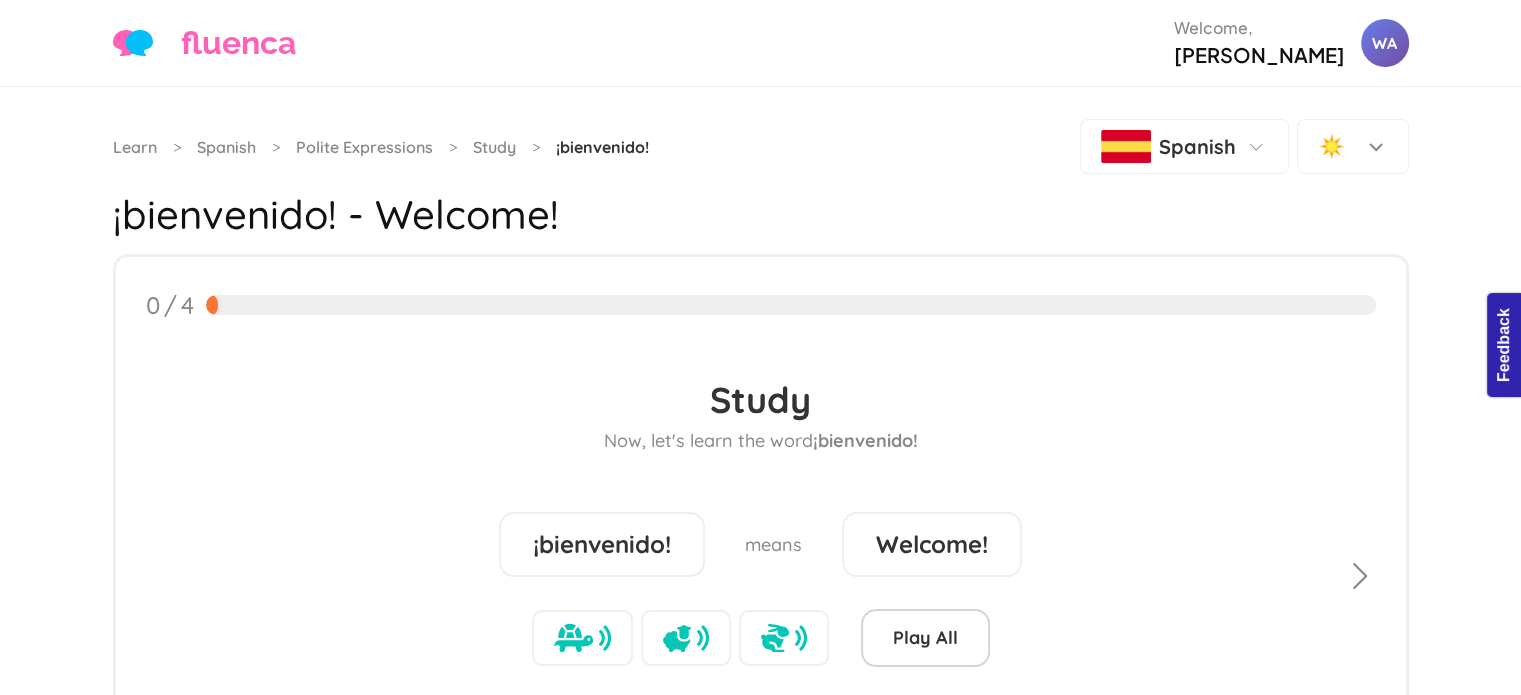 scroll, scrollTop: 187, scrollLeft: 0, axis: vertical 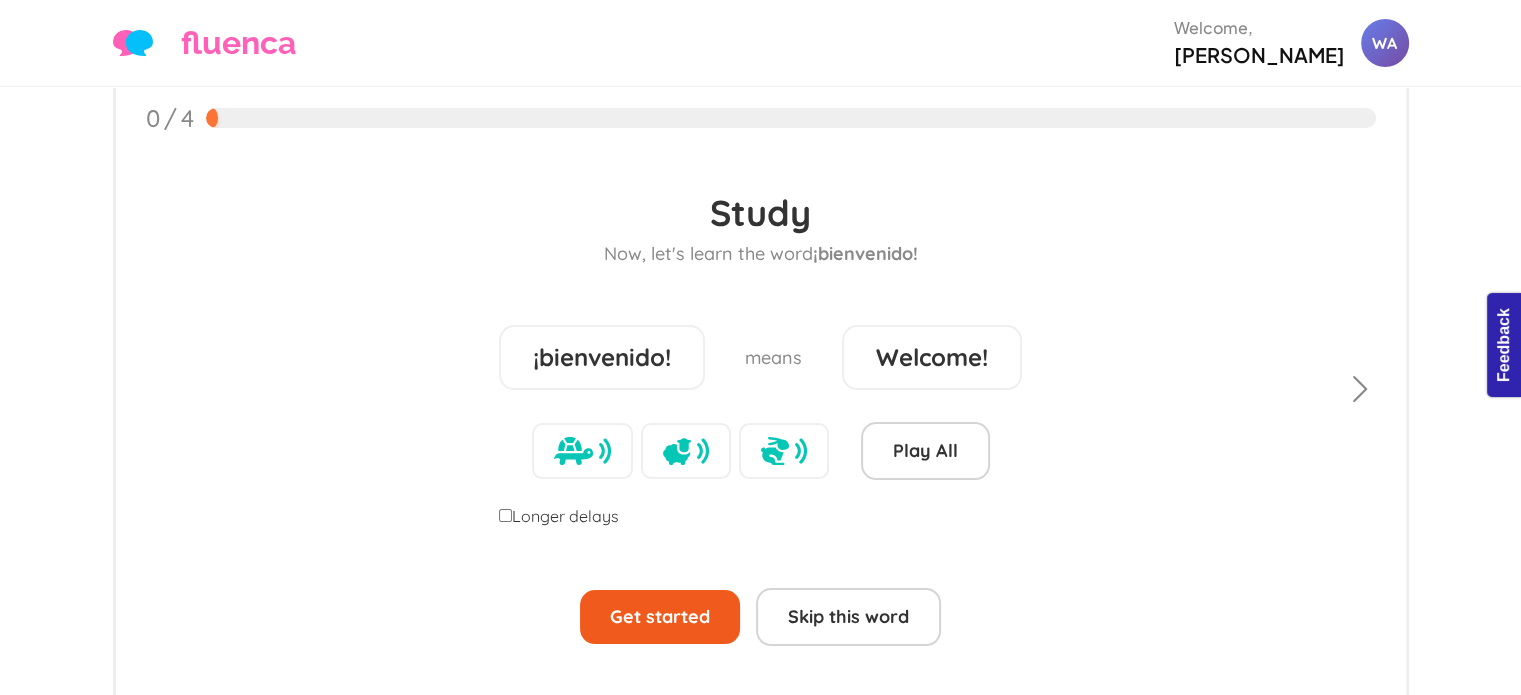 click on "Get started" at bounding box center [660, 617] 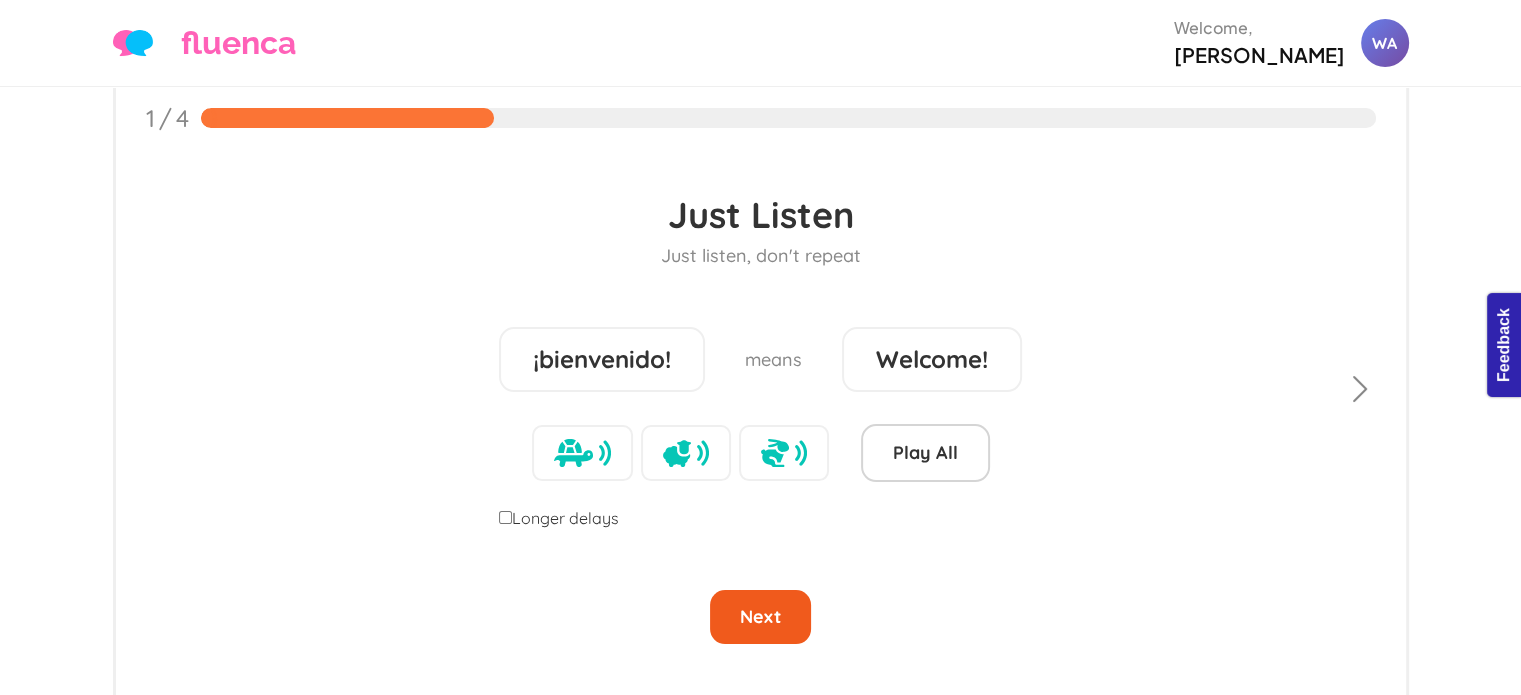 click on "Next" at bounding box center (760, 617) 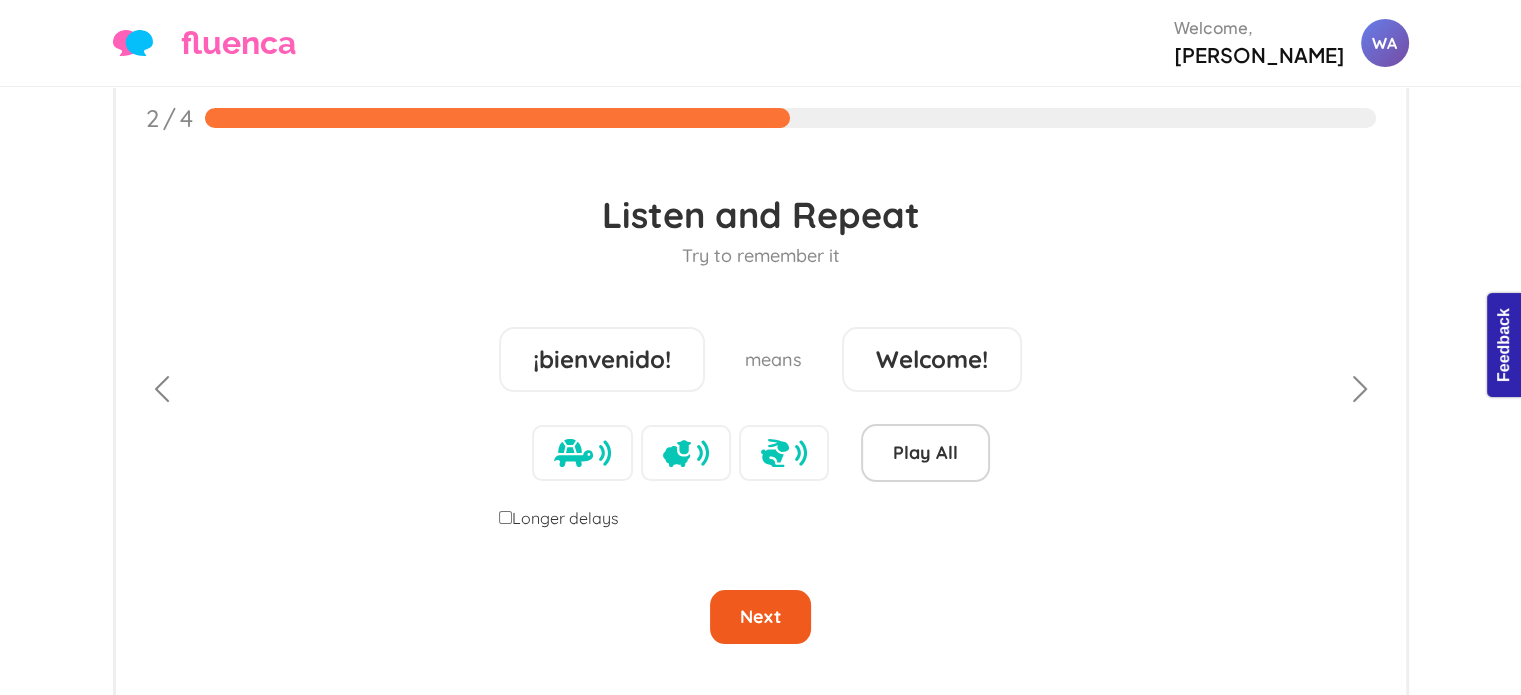 click on "Next" at bounding box center (760, 617) 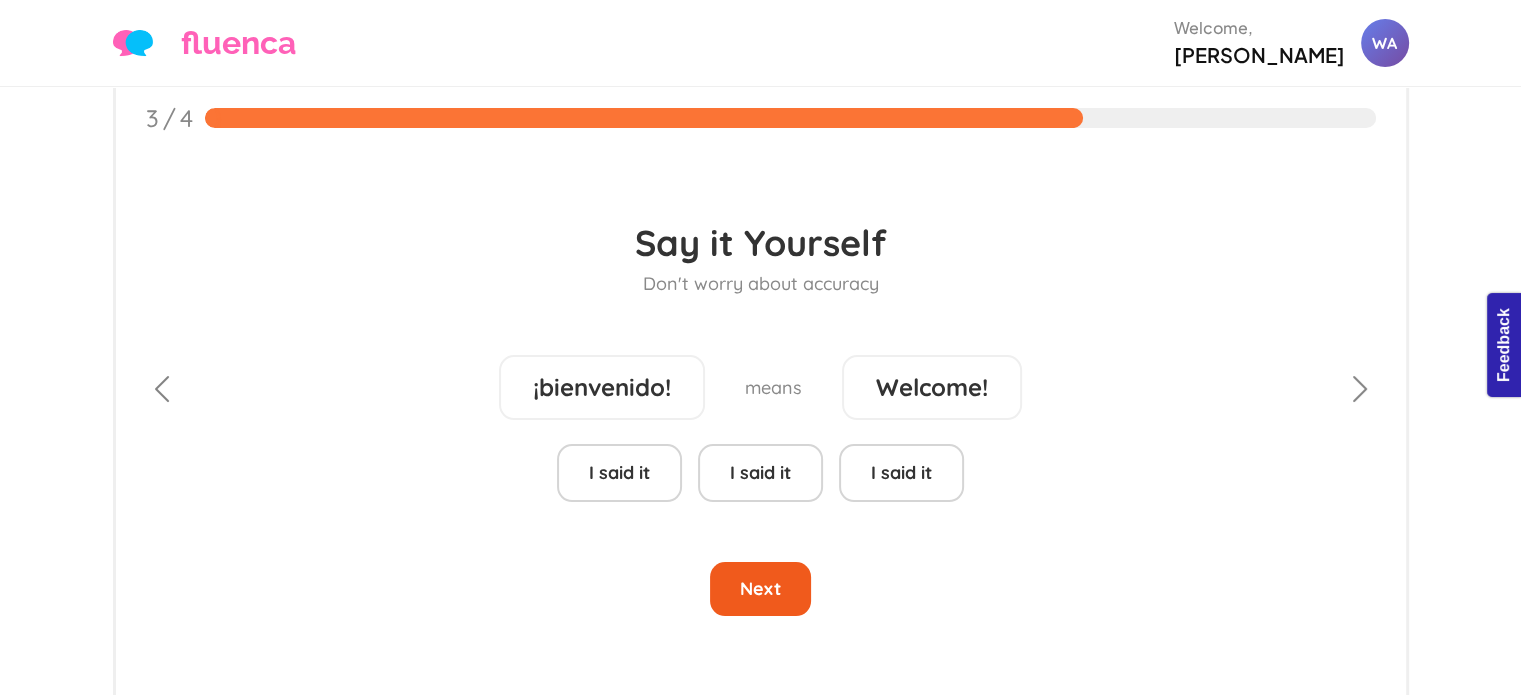 click on "Next" at bounding box center [760, 589] 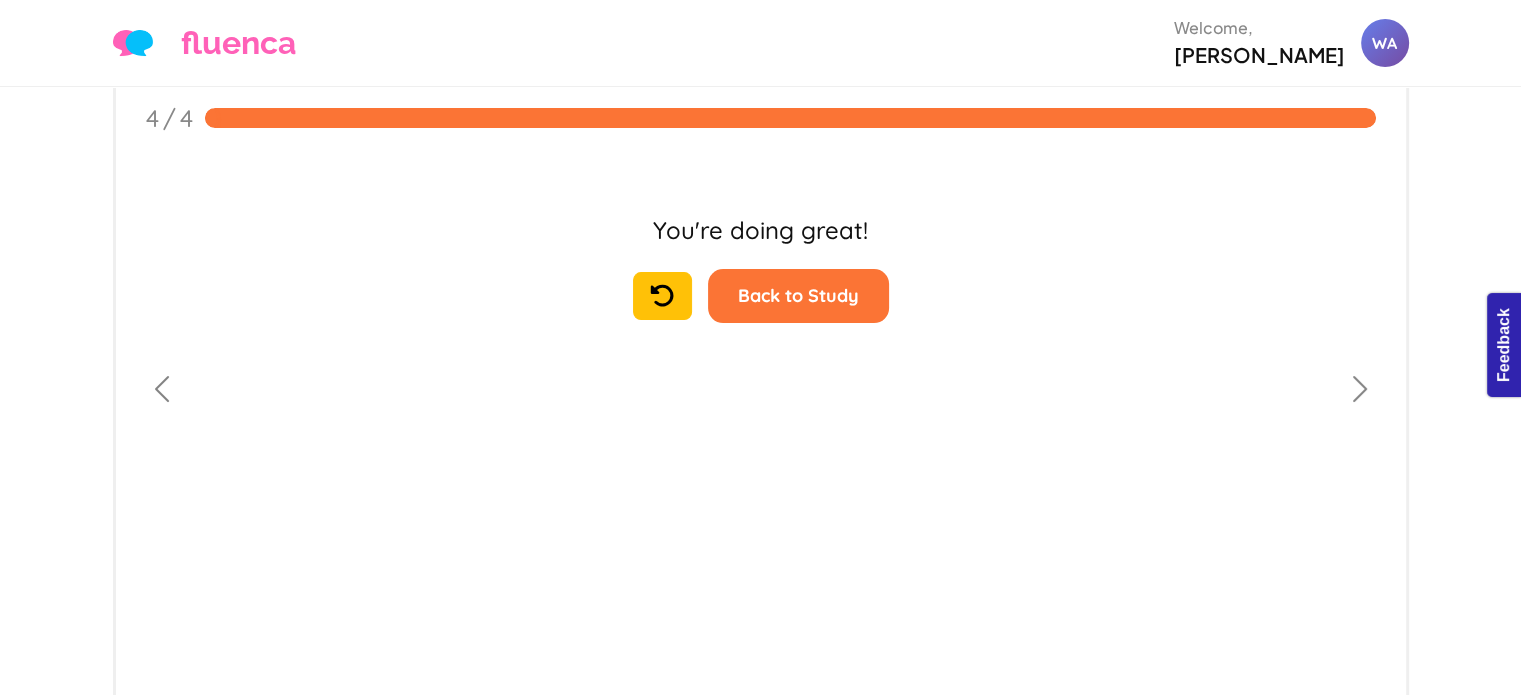 scroll, scrollTop: 104, scrollLeft: 0, axis: vertical 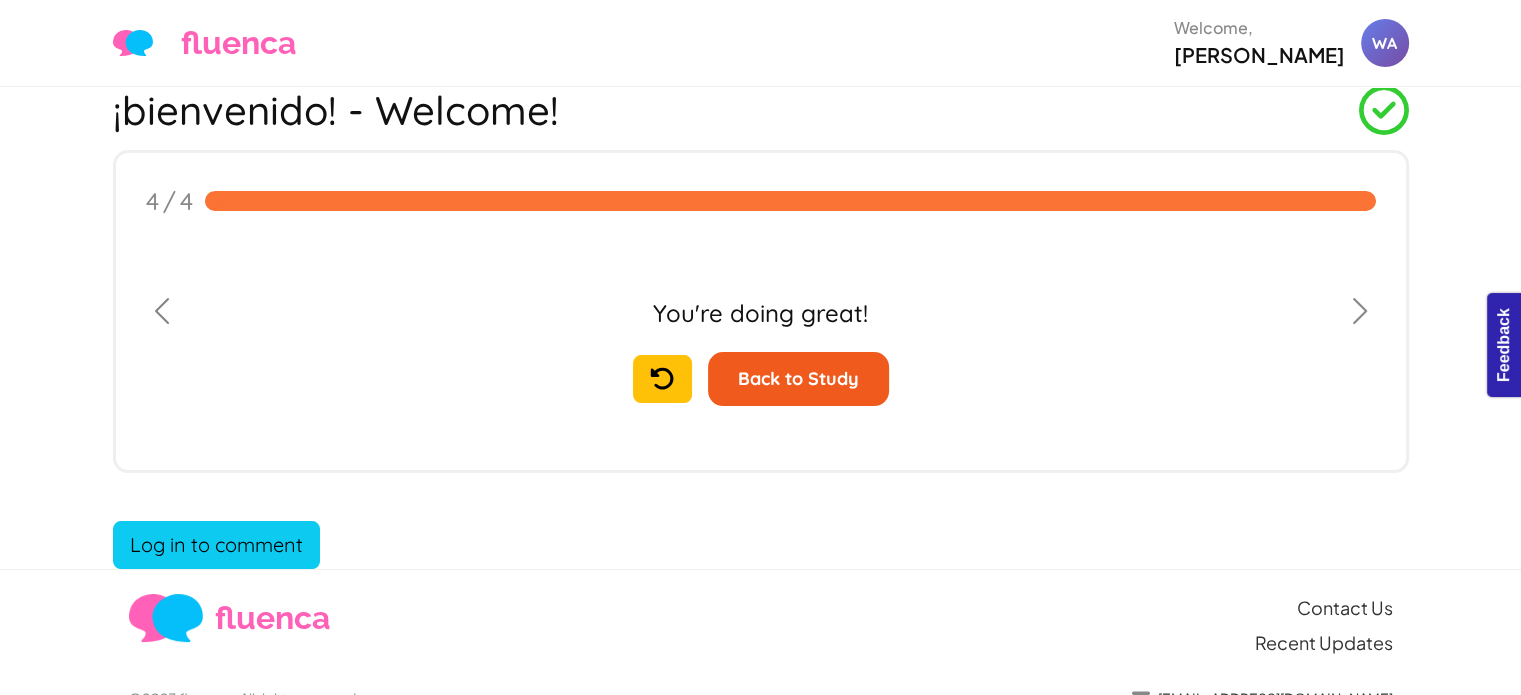 click on "Back to Study" at bounding box center [798, 379] 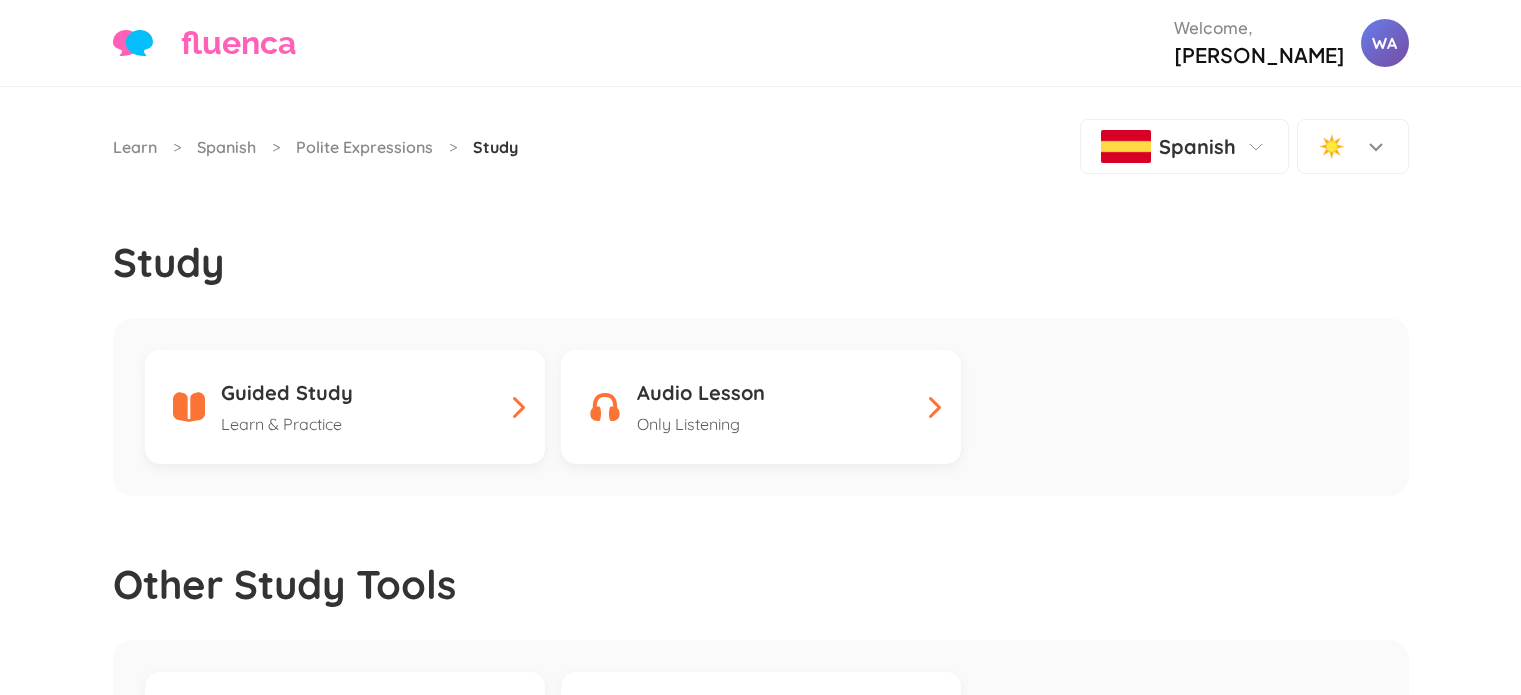 scroll, scrollTop: 0, scrollLeft: 0, axis: both 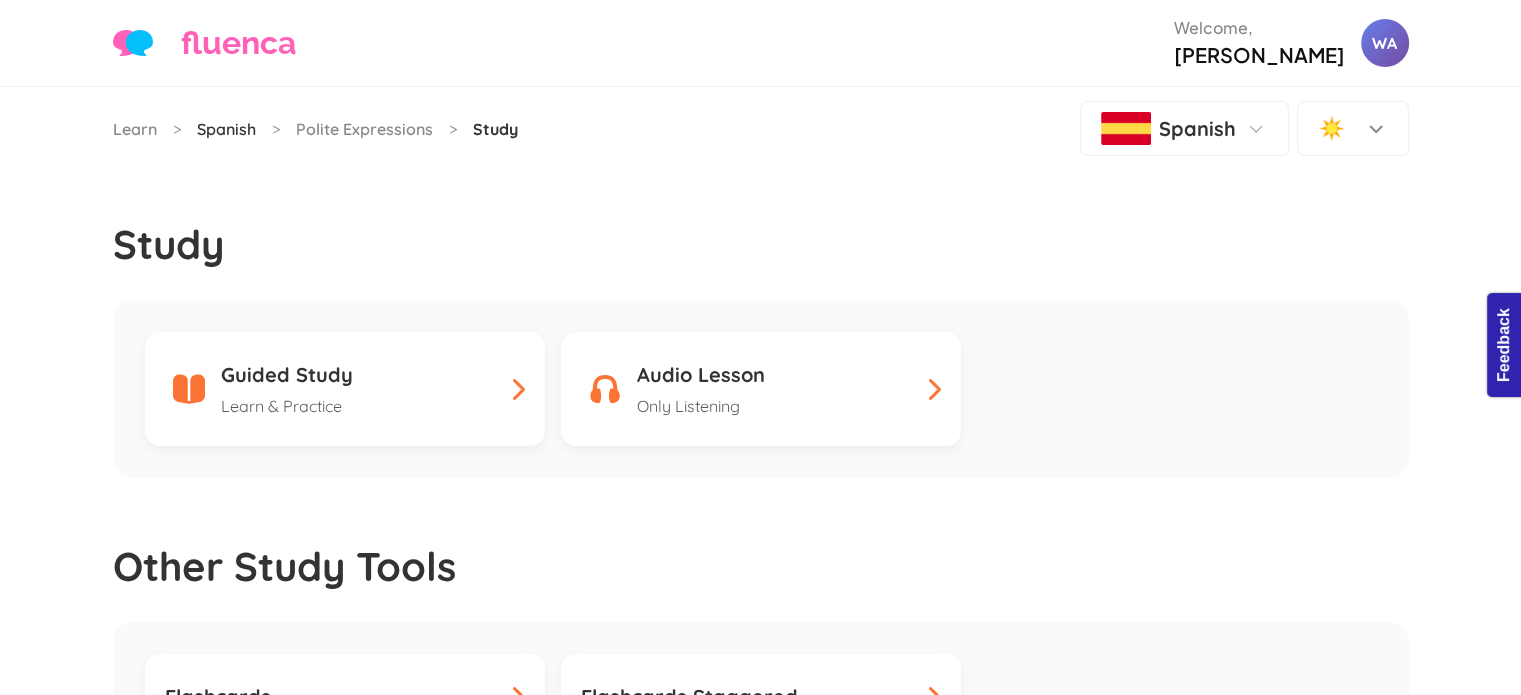 click on "Spanish" 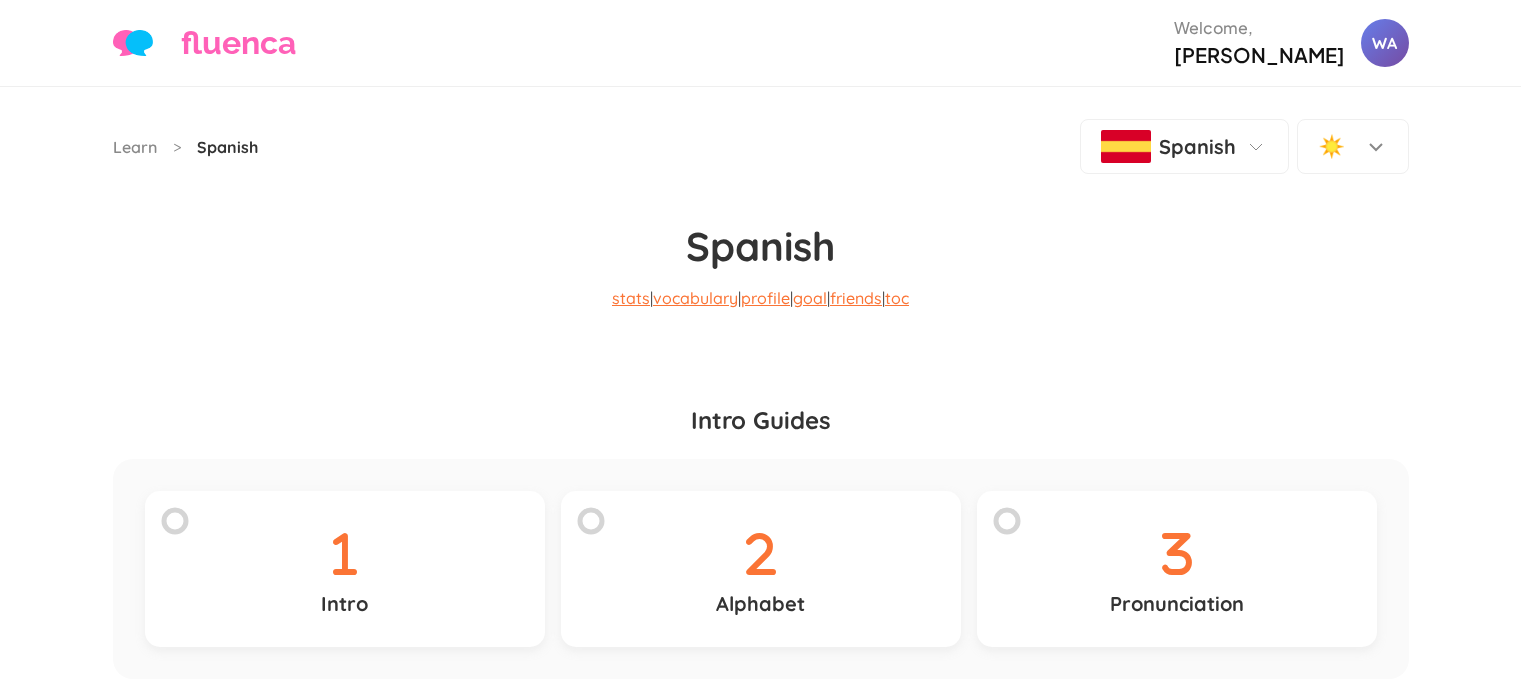 scroll, scrollTop: 0, scrollLeft: 0, axis: both 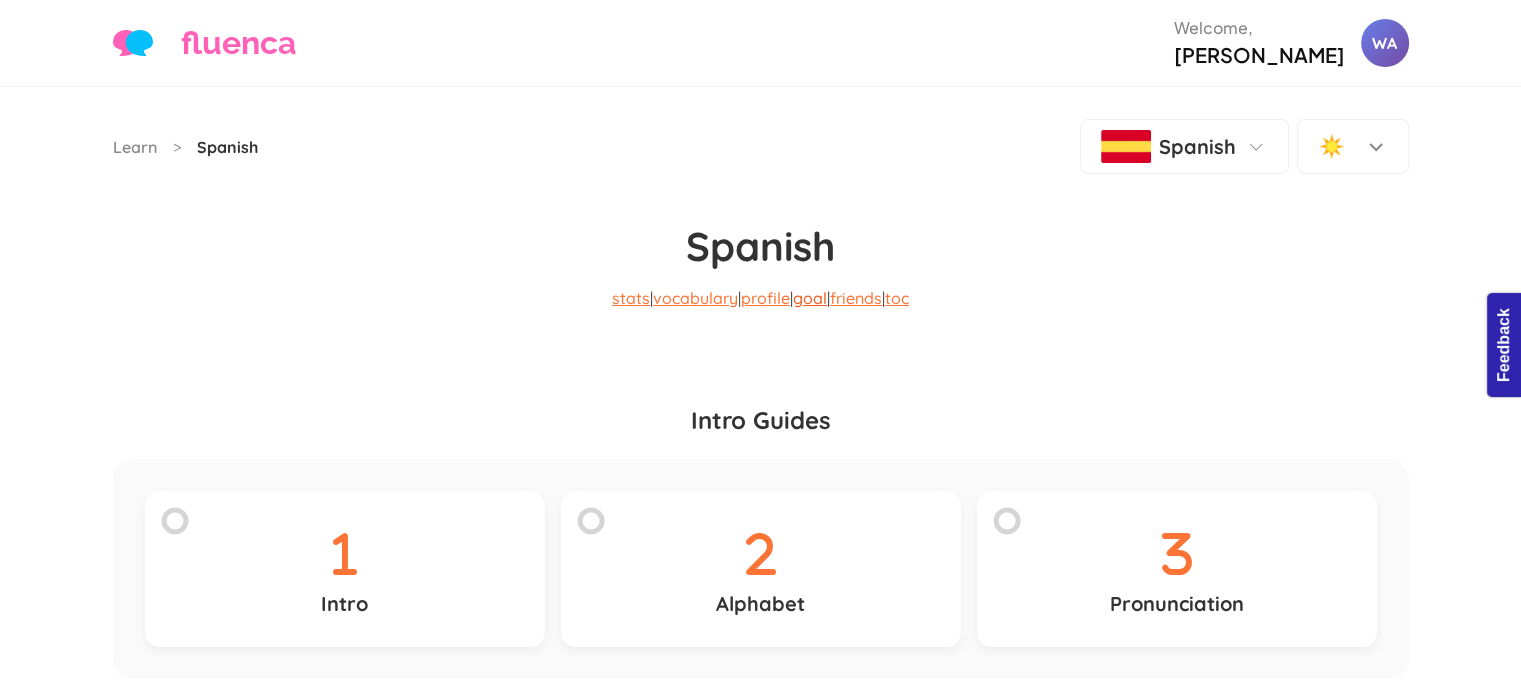 click on "goal" at bounding box center (810, 298) 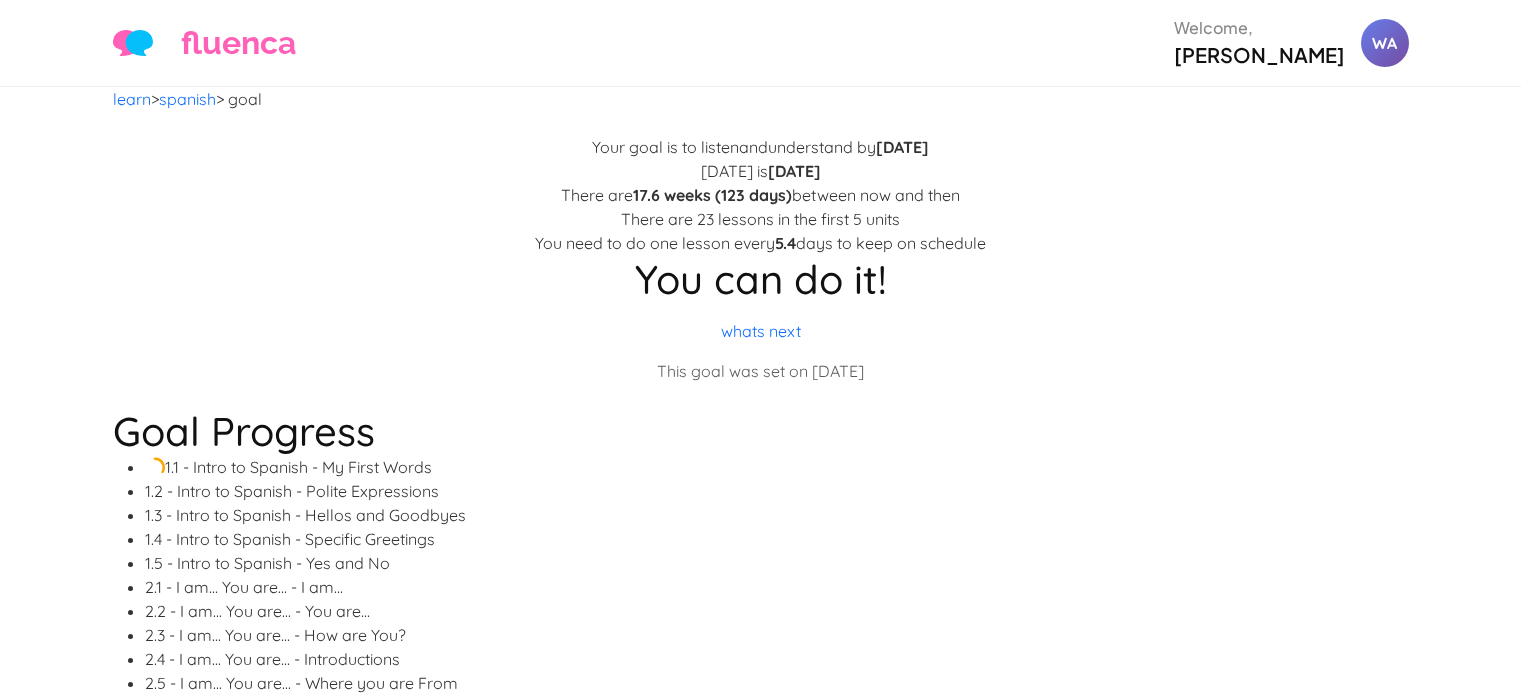 scroll, scrollTop: 0, scrollLeft: 0, axis: both 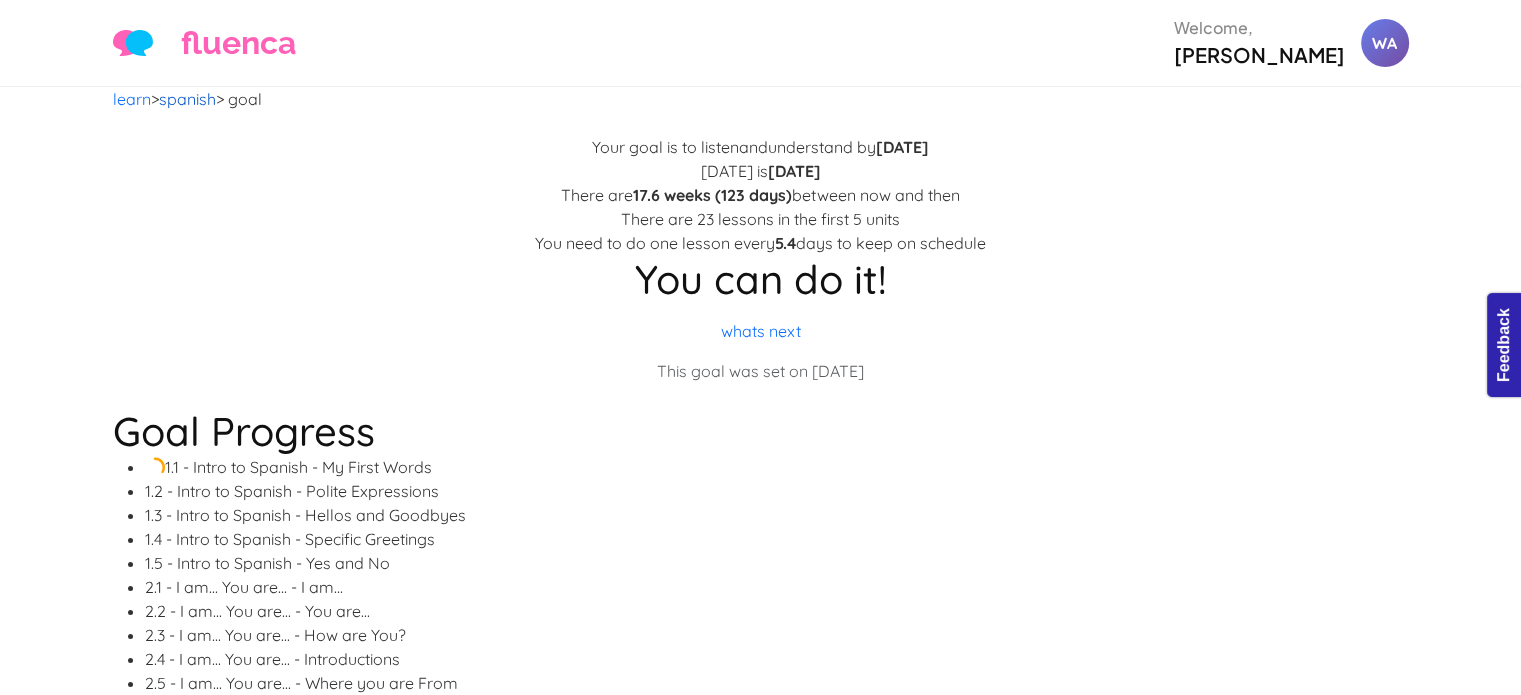 click on "spanish" at bounding box center (187, 99) 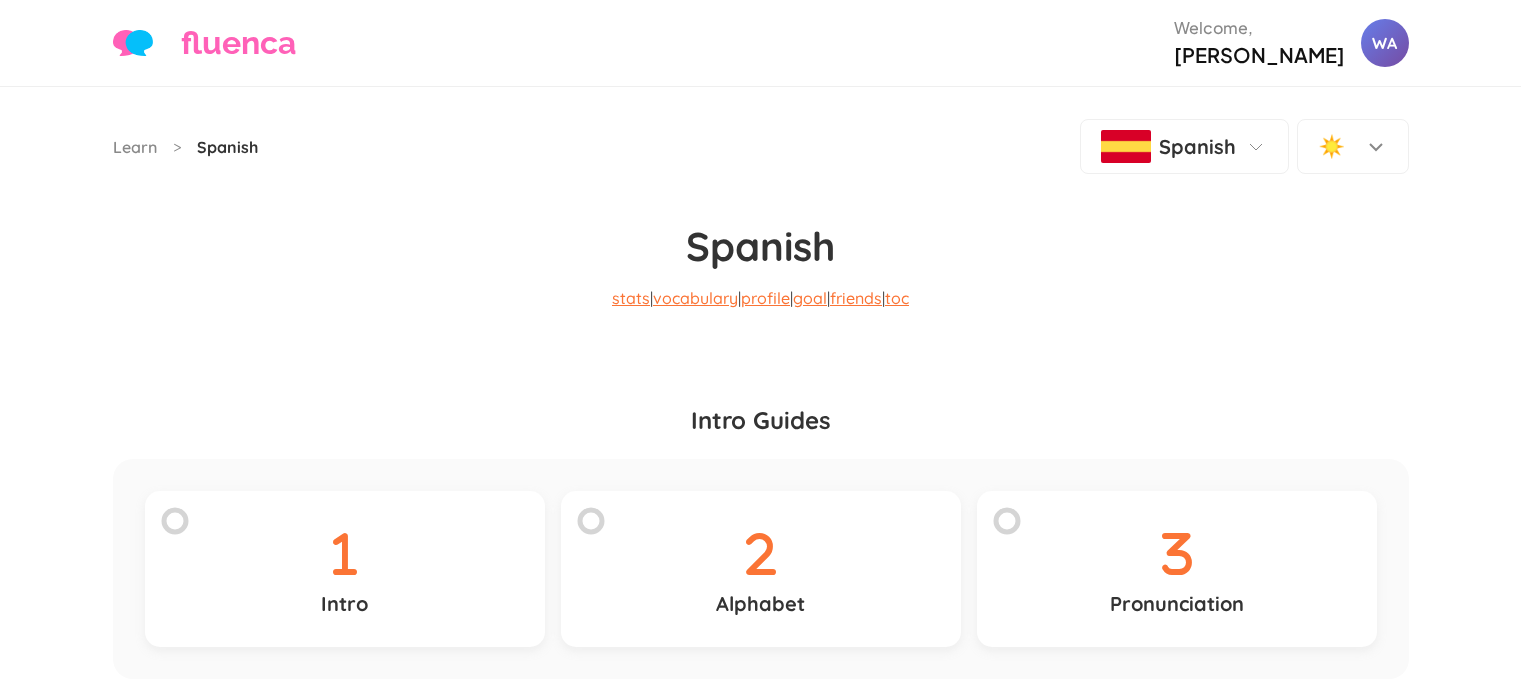 scroll, scrollTop: 443, scrollLeft: 0, axis: vertical 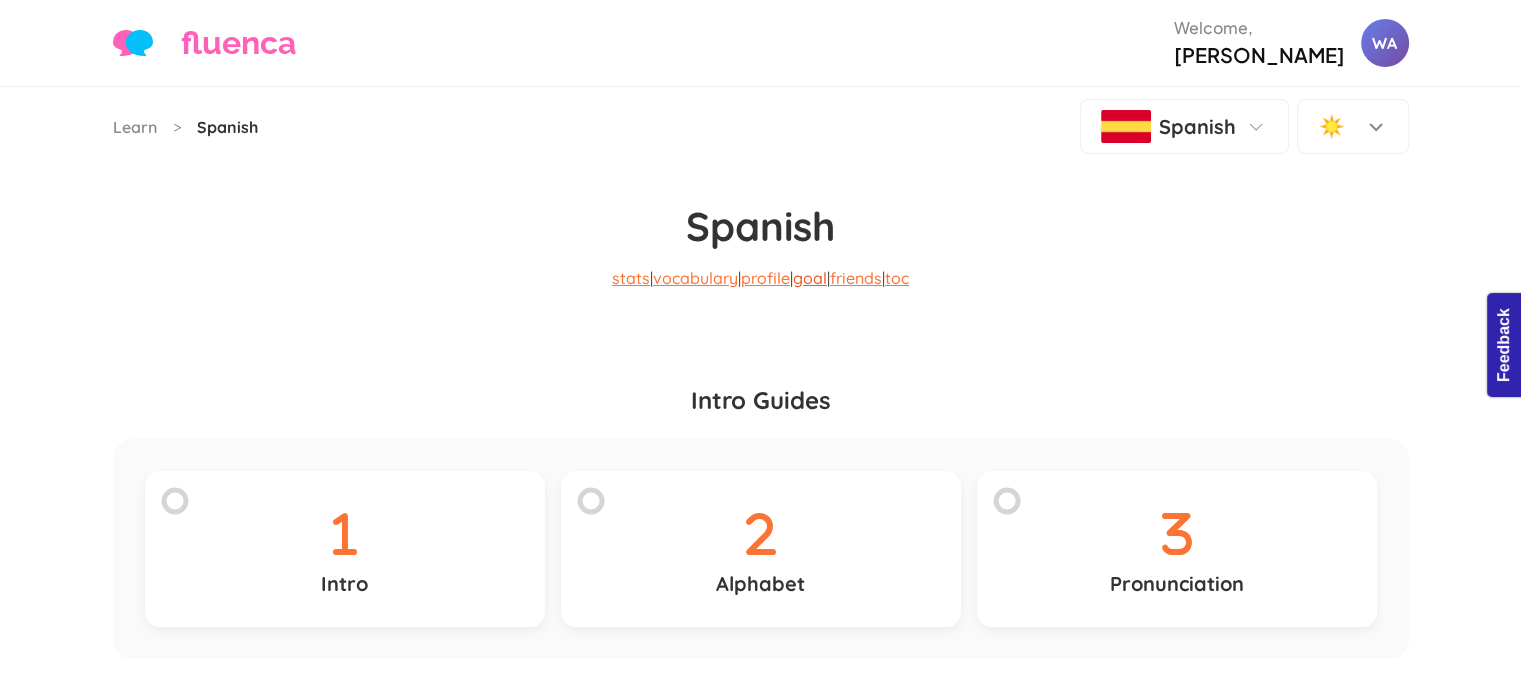 click on "goal" at bounding box center (810, 278) 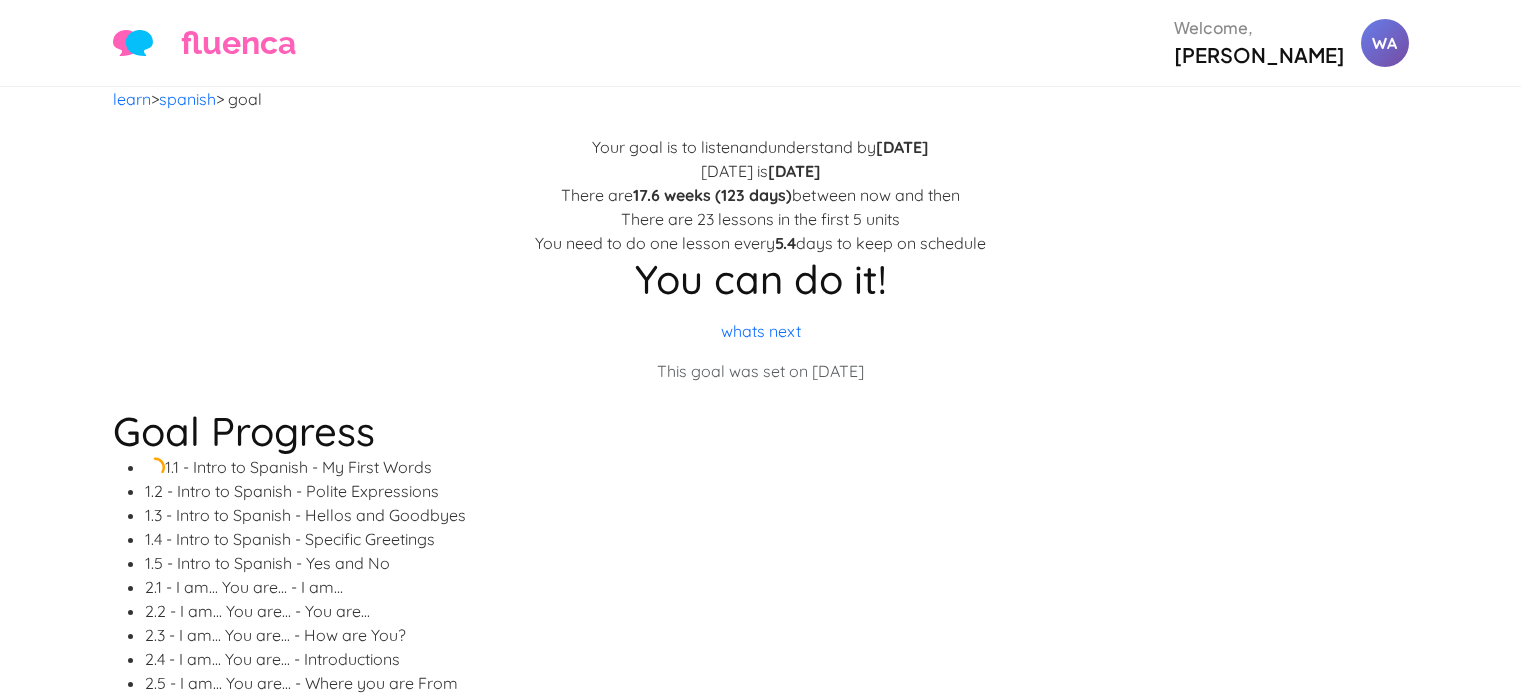 scroll, scrollTop: 0, scrollLeft: 0, axis: both 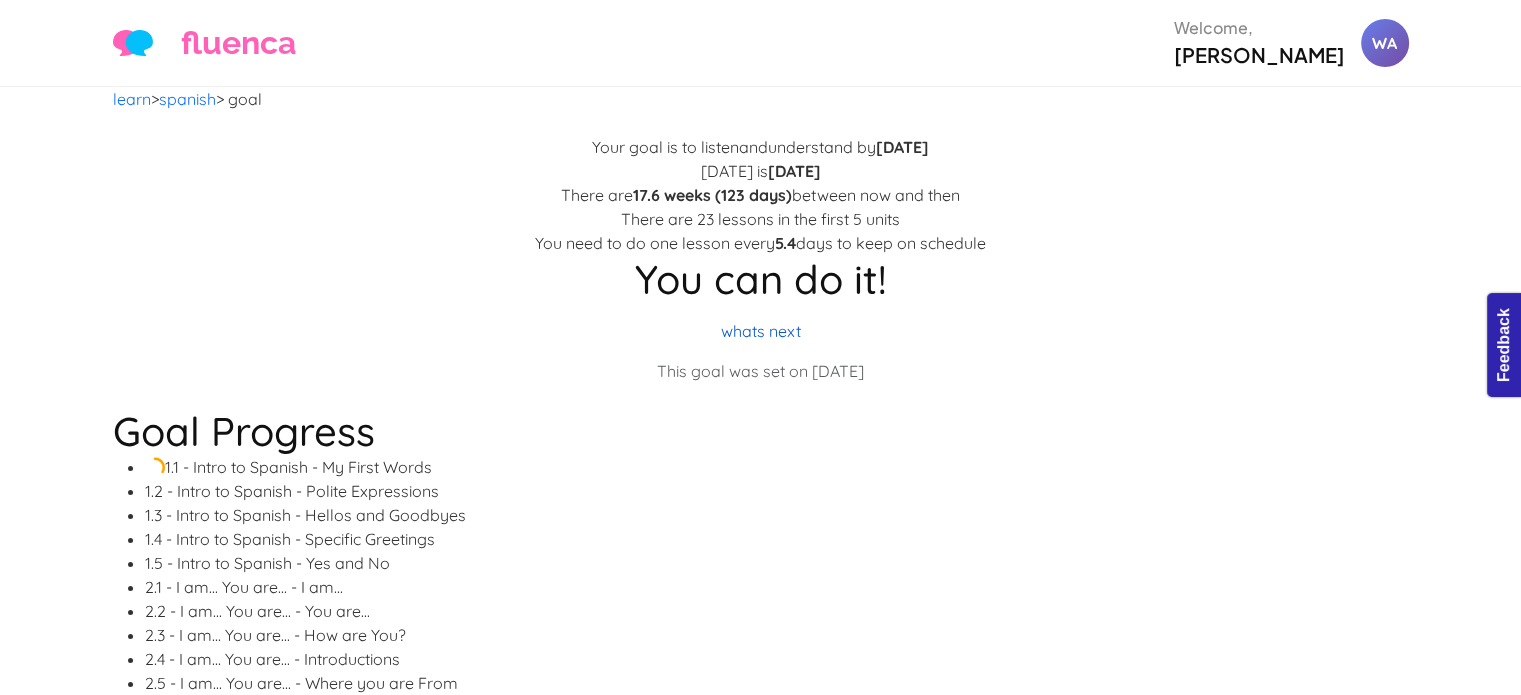 click on "whats next" at bounding box center (761, 331) 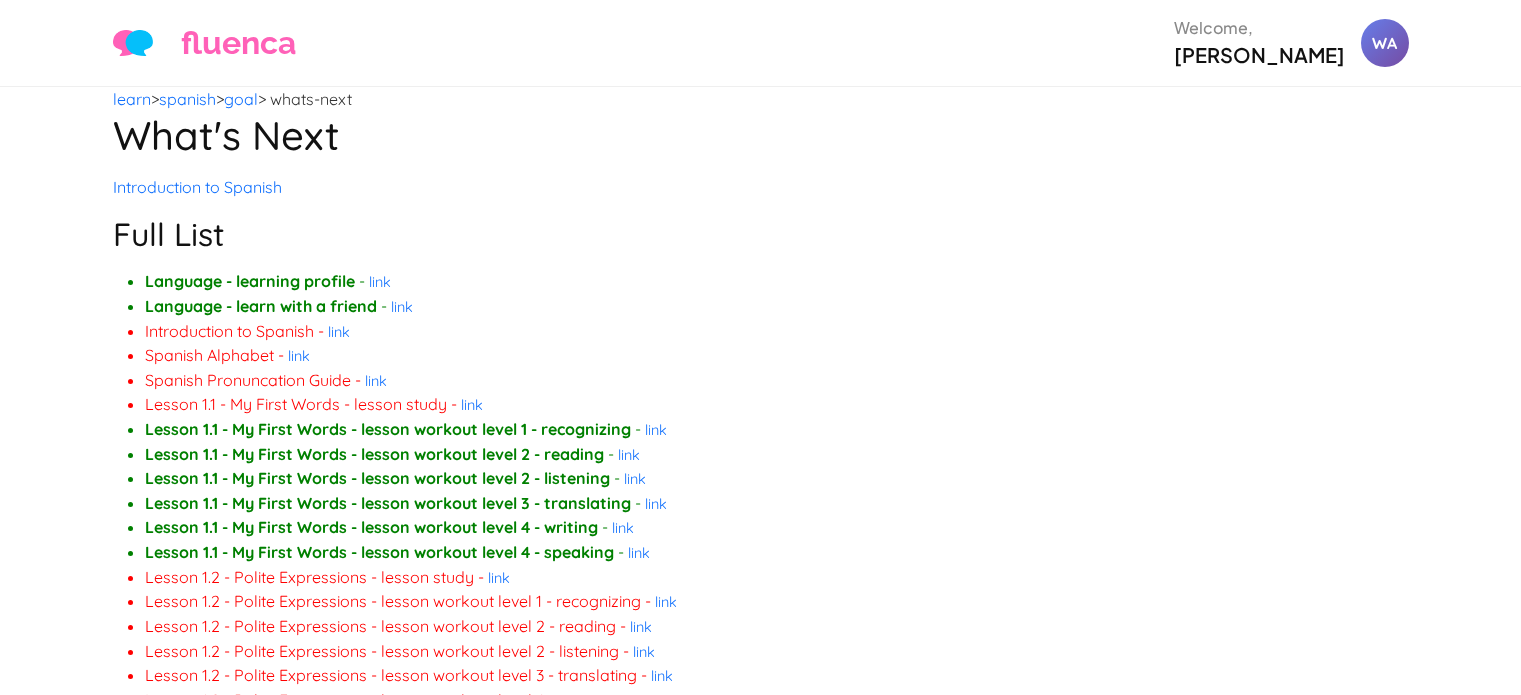 scroll, scrollTop: 0, scrollLeft: 0, axis: both 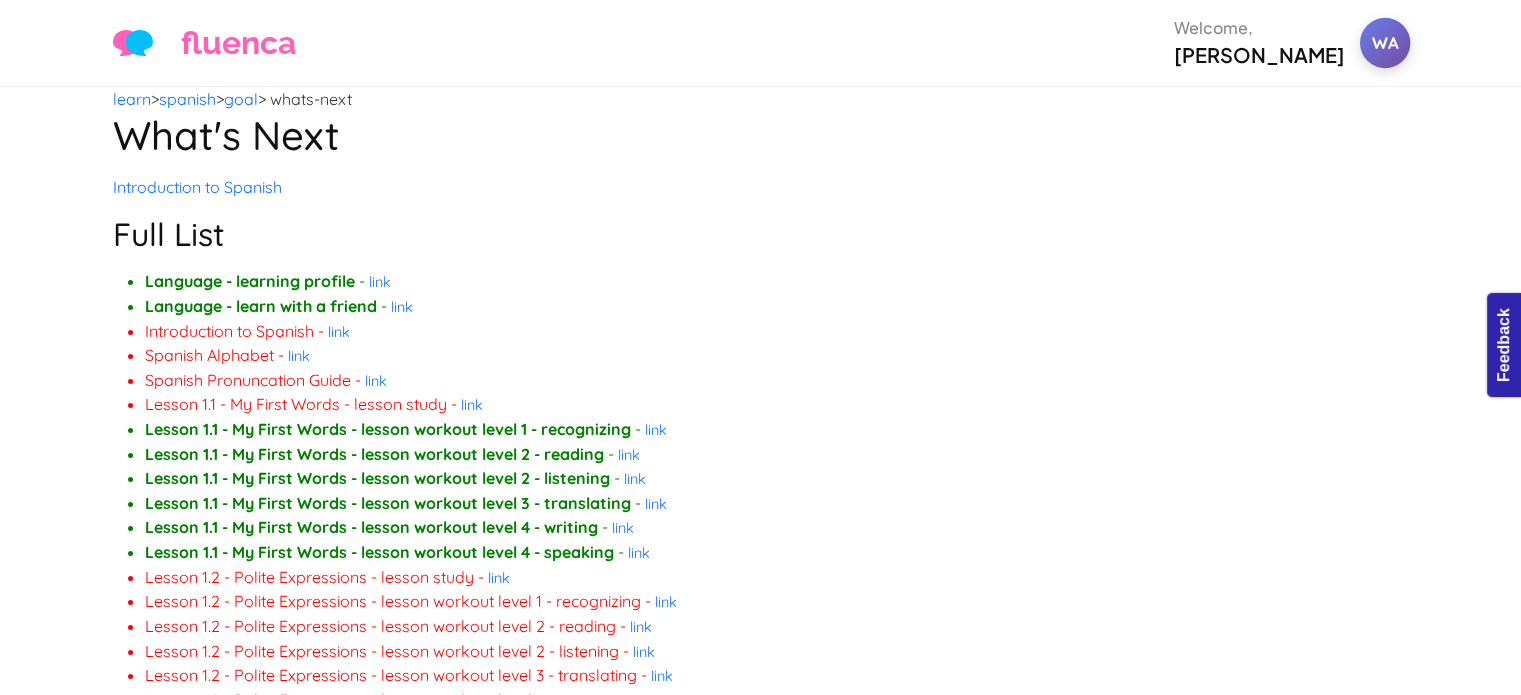 click on "WA" at bounding box center [1384, 43] 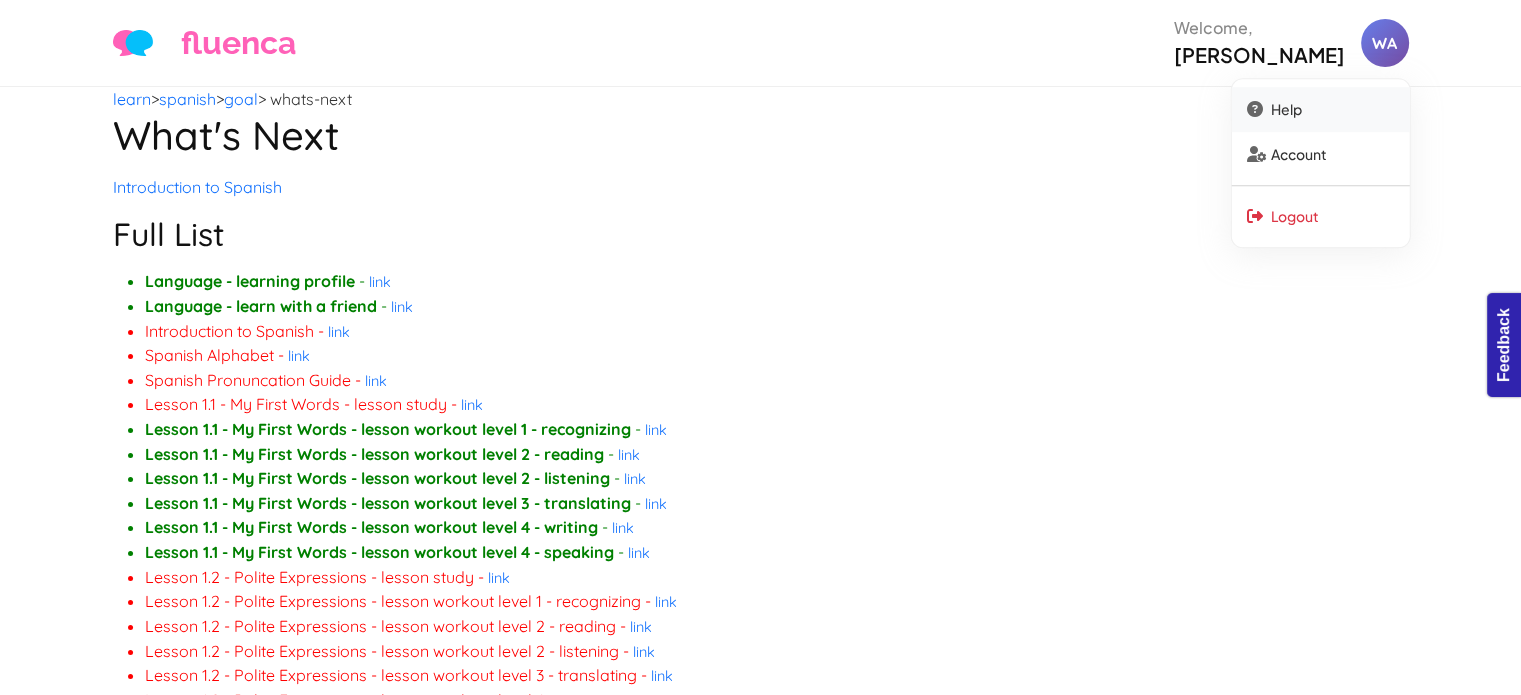 click on "Help" at bounding box center [1320, 109] 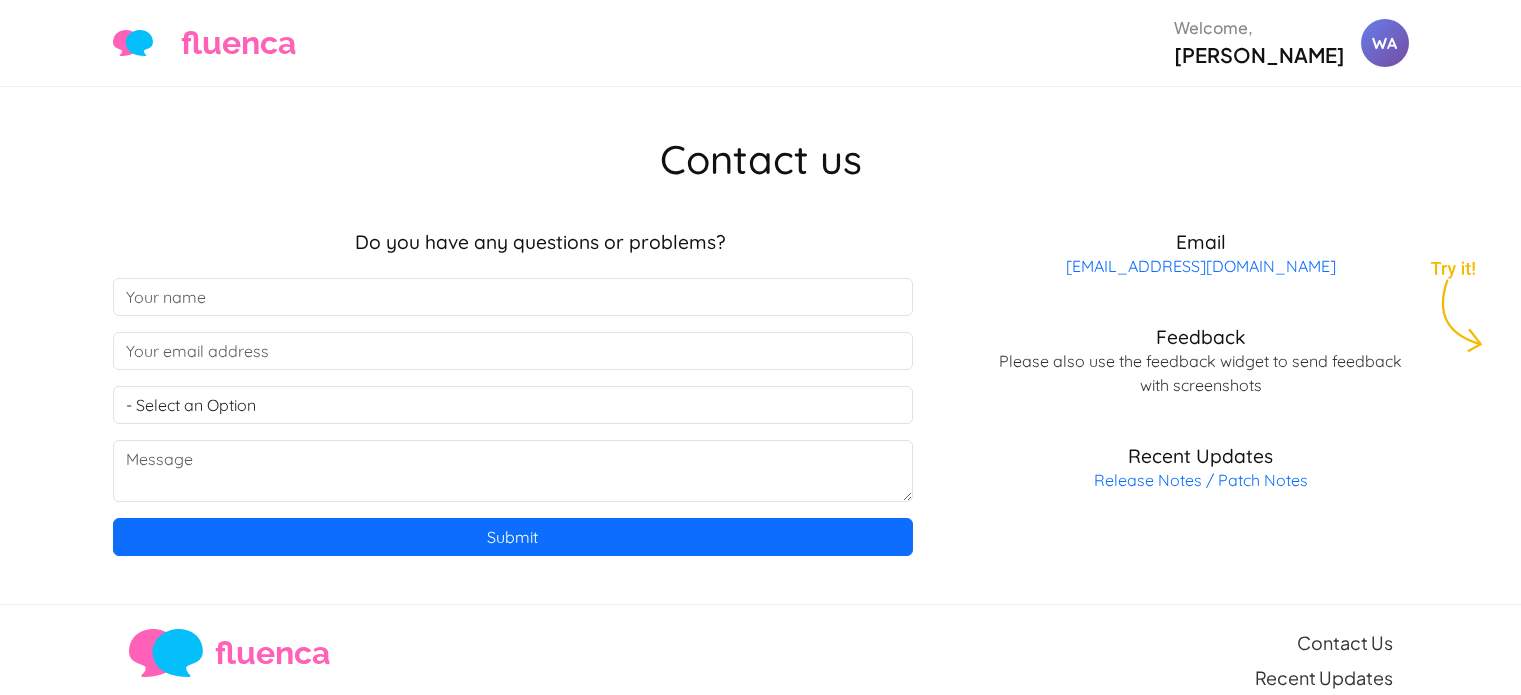 scroll, scrollTop: 0, scrollLeft: 0, axis: both 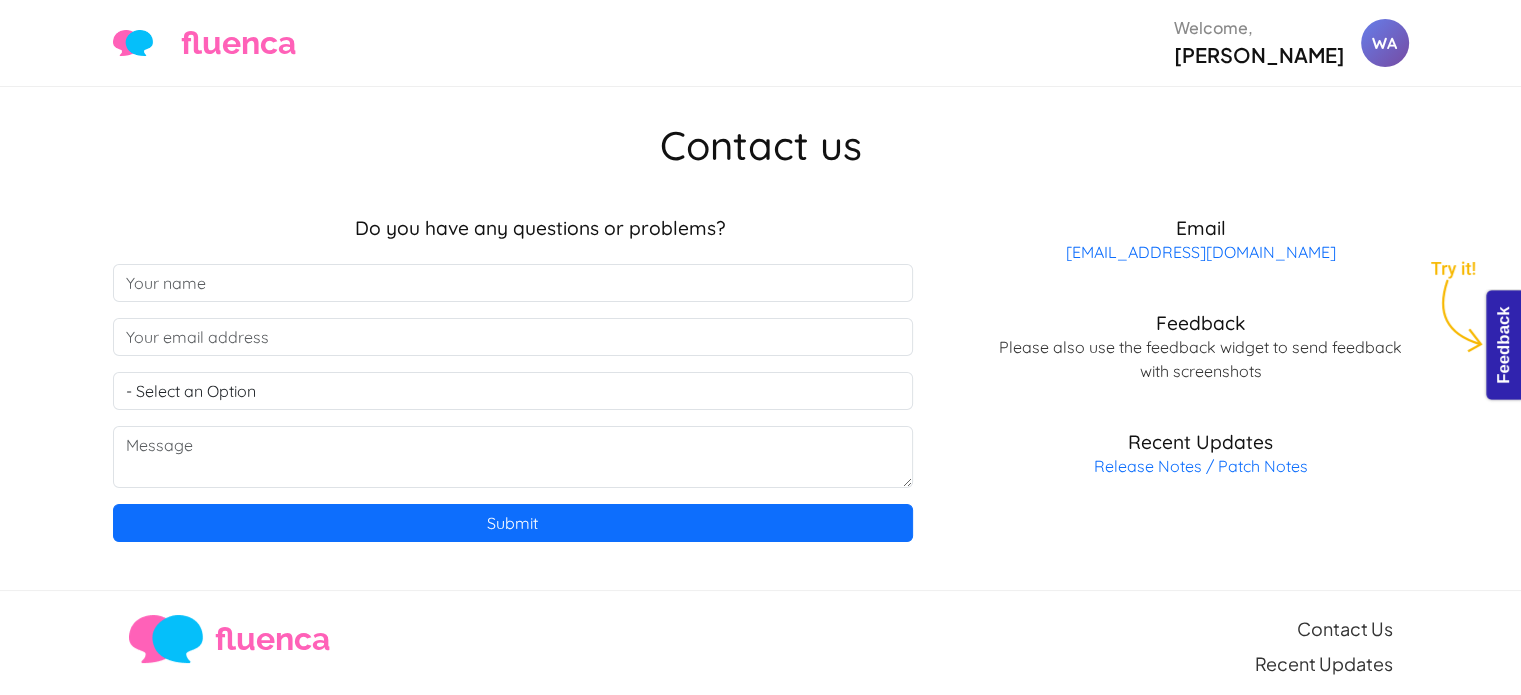 drag, startPoint x: 1541, startPoint y: 429, endPoint x: 1589, endPoint y: 258, distance: 177.60912 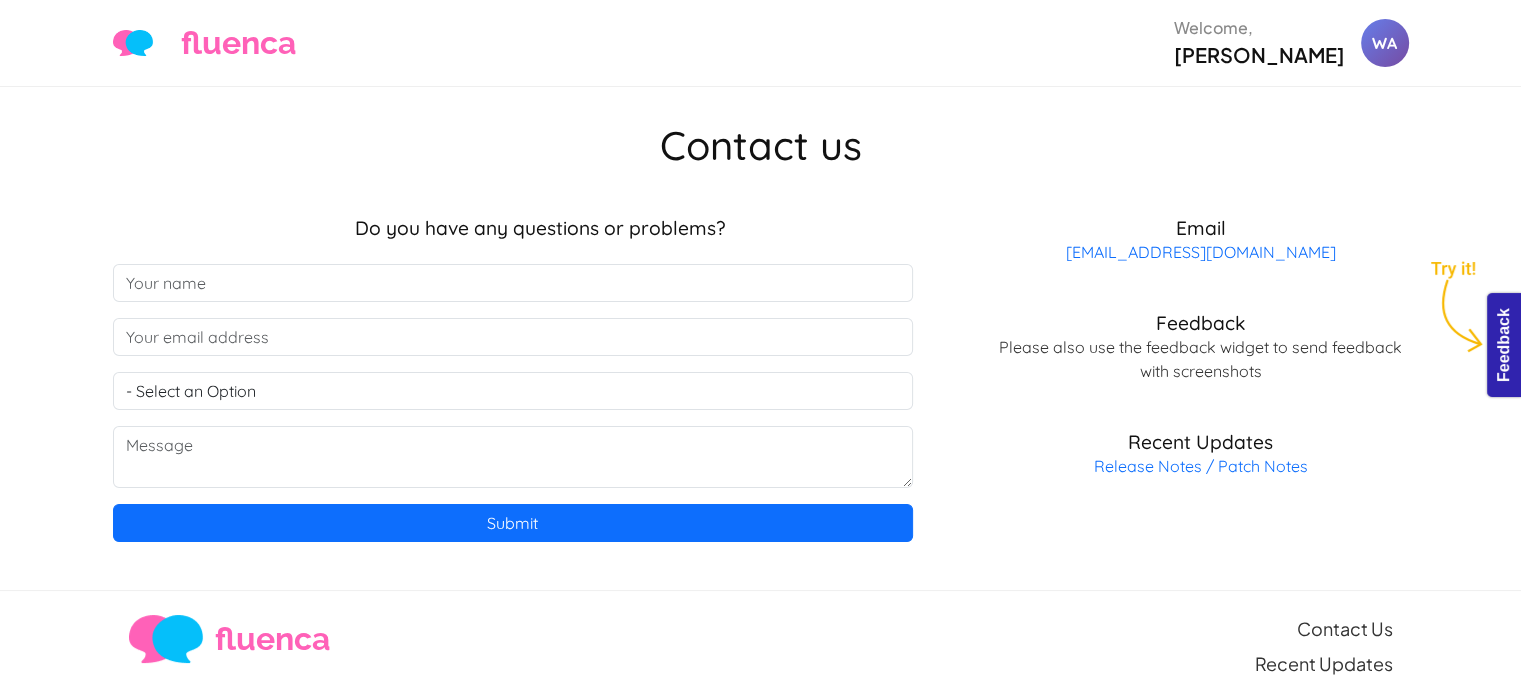 click on "Contact us
Do you have any questions or problems?
- Select an Option
Feature Request
Bug Report
Other
Submit
Email
help@lingobee.app
Feedback
Please also use the feedback widget to send feedback with screenshots" at bounding box center [761, 331] 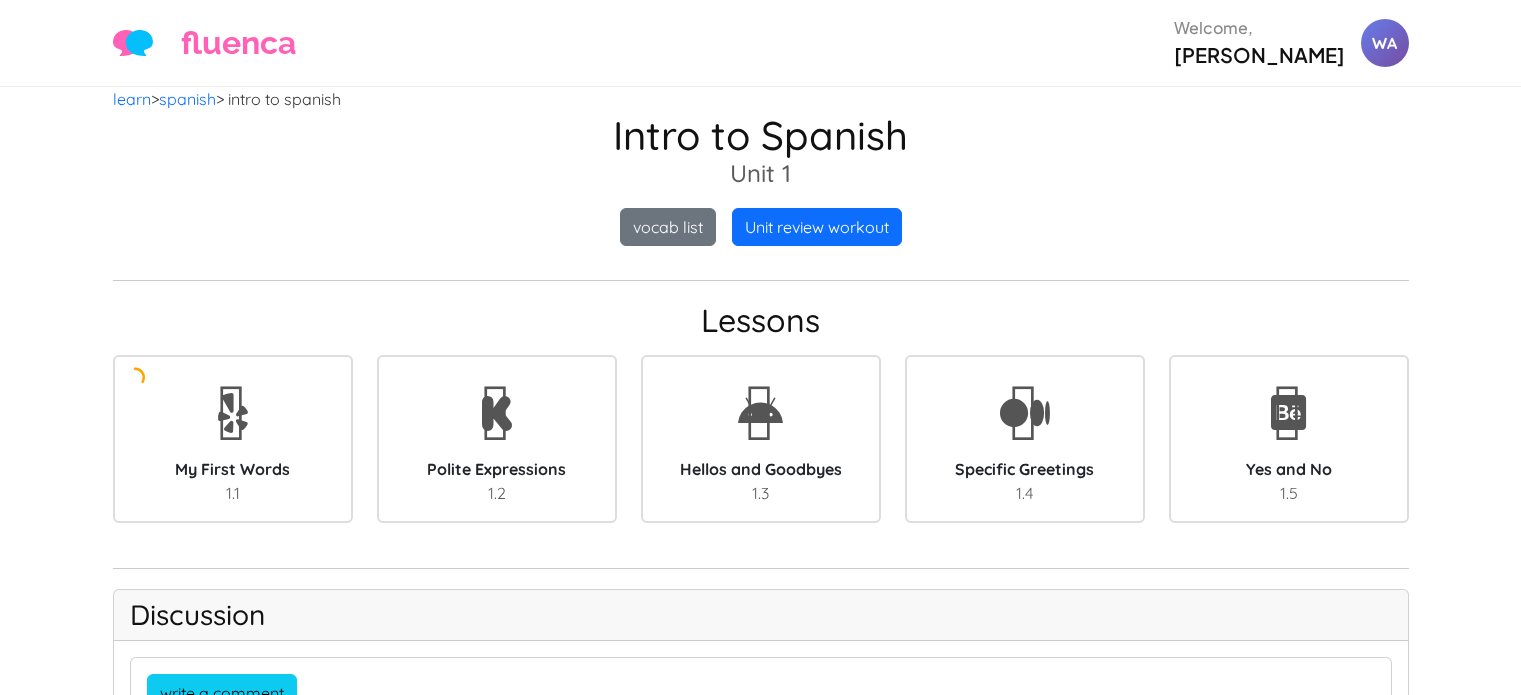 scroll, scrollTop: 0, scrollLeft: 0, axis: both 